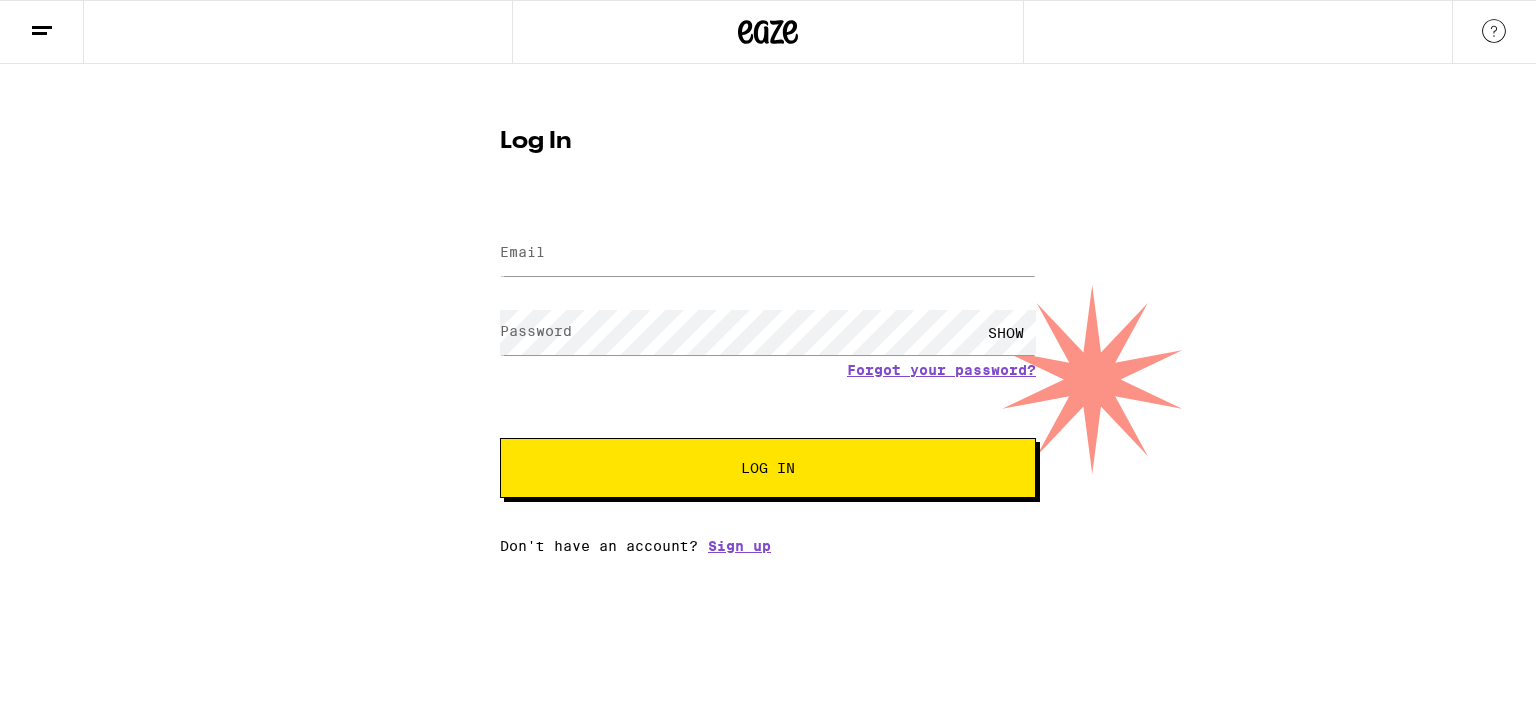 scroll, scrollTop: 0, scrollLeft: 0, axis: both 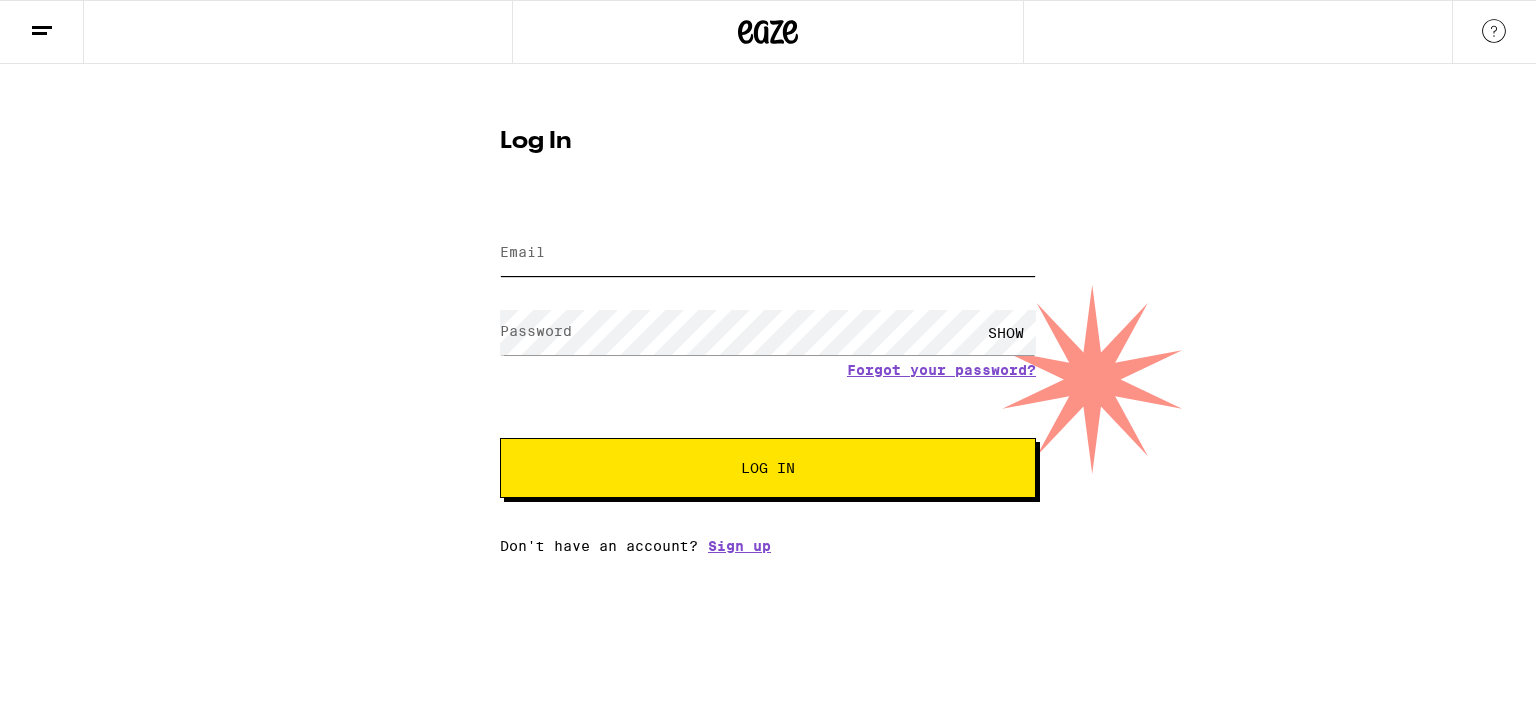 type on "[EMAIL]" 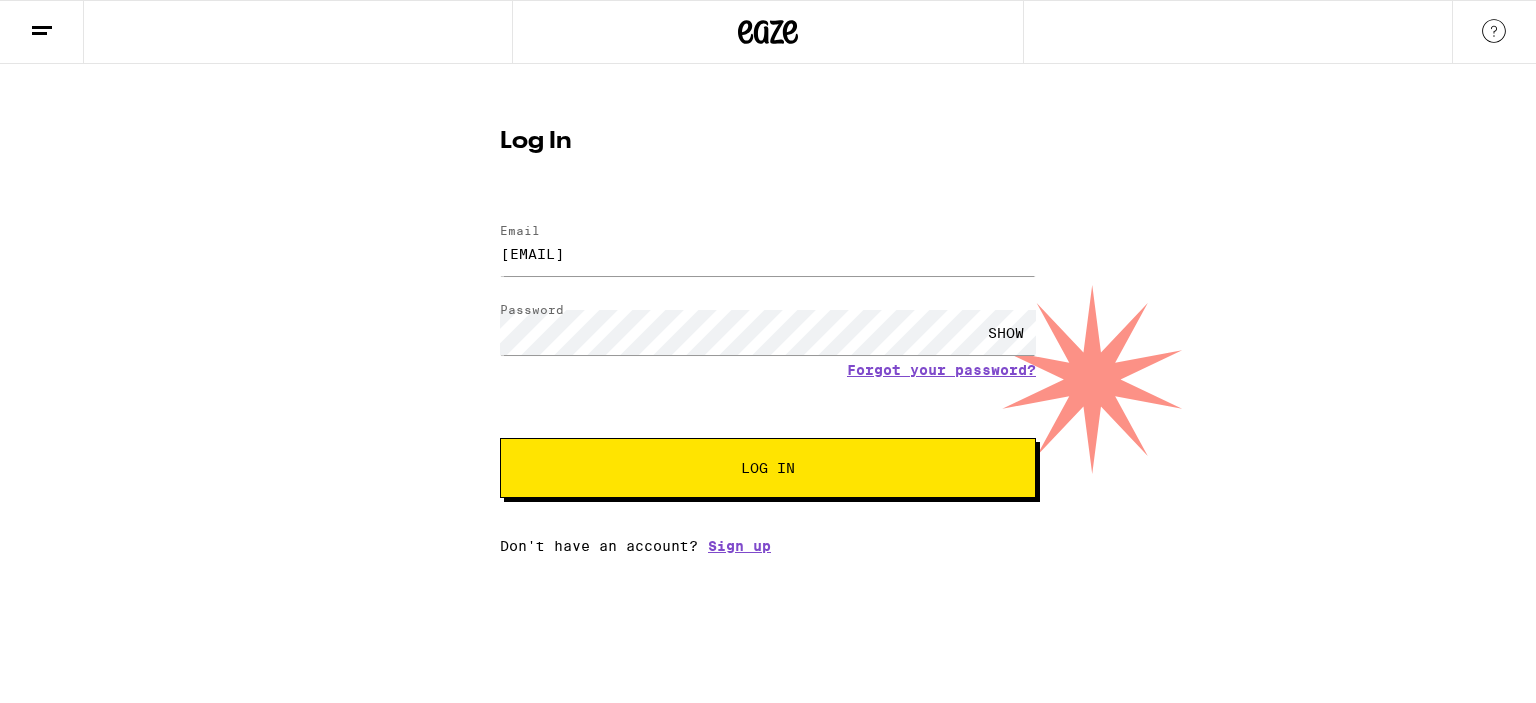click on "Log In" at bounding box center (768, 468) 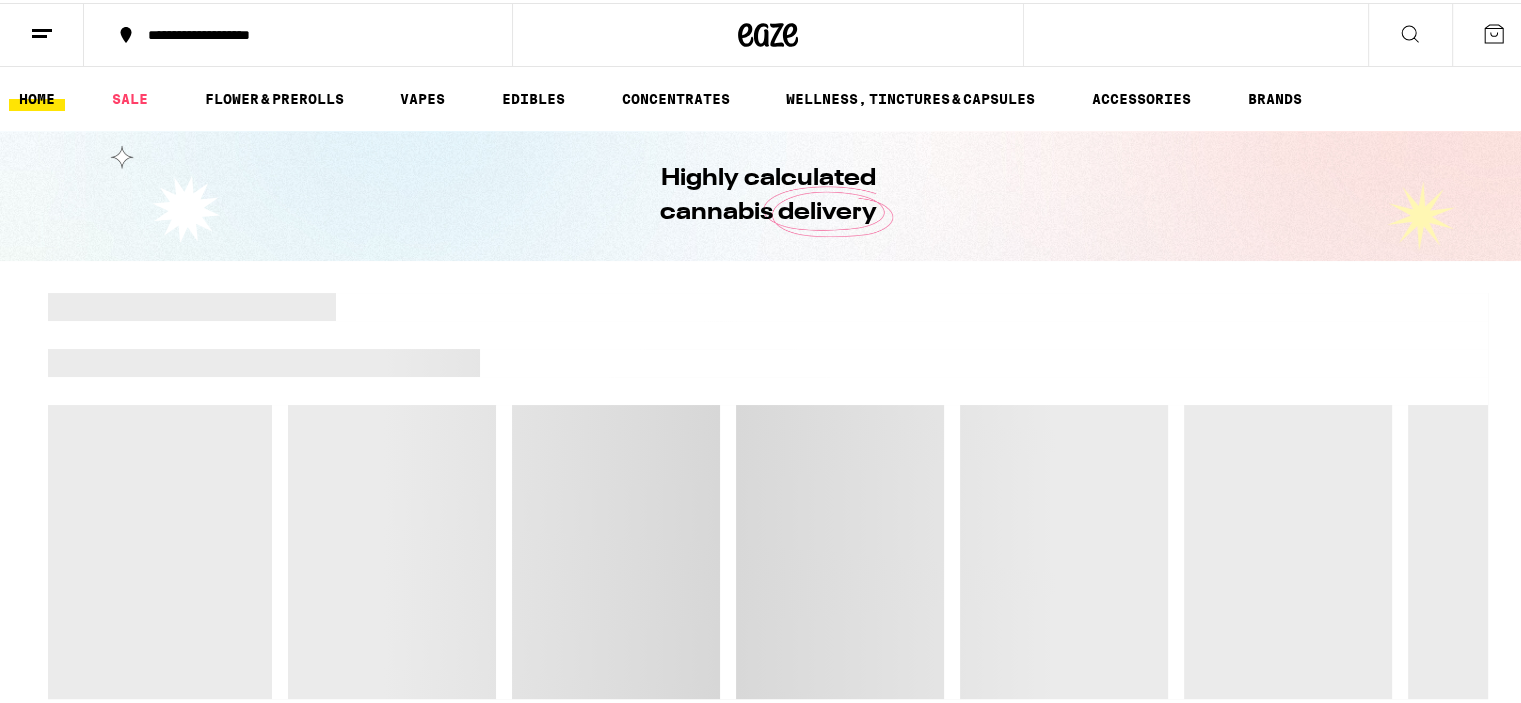 scroll, scrollTop: 0, scrollLeft: 0, axis: both 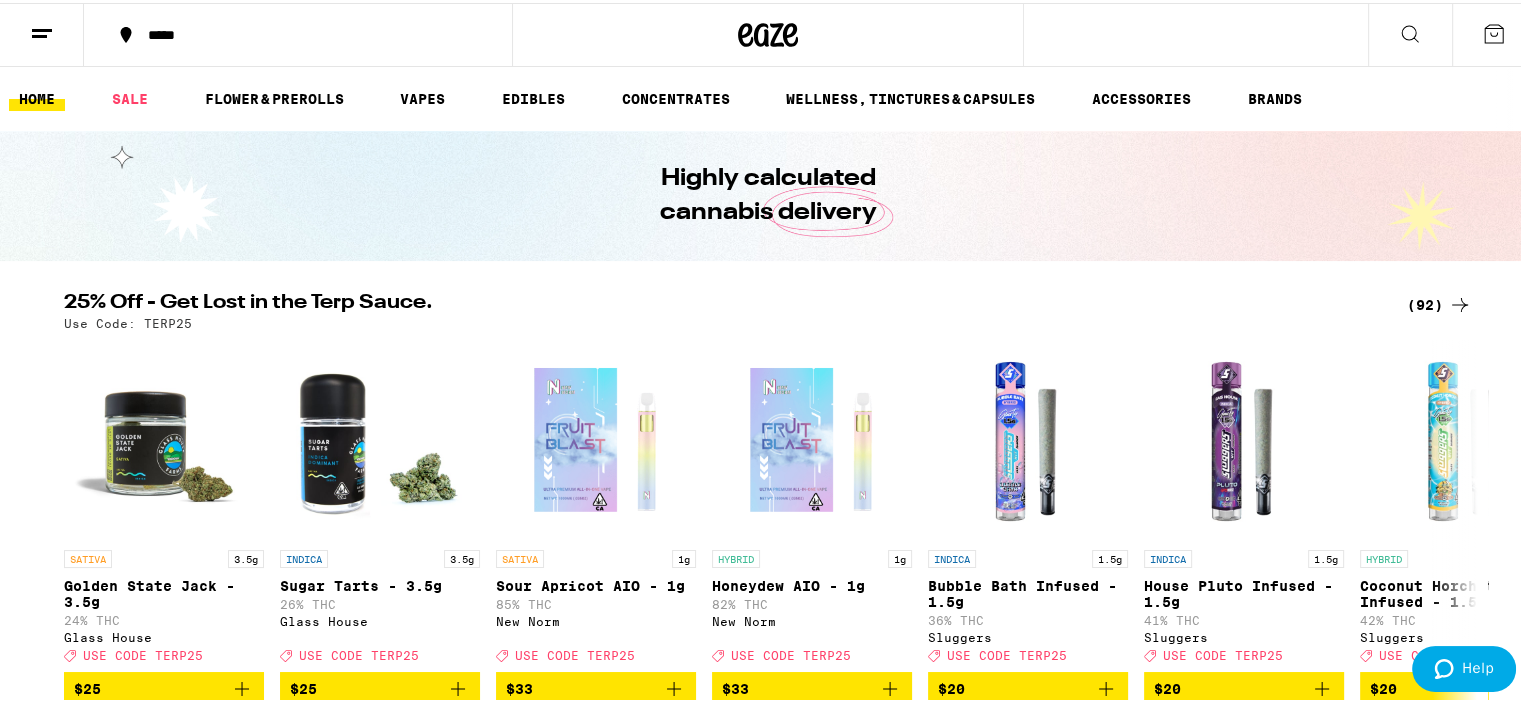 click at bounding box center (1494, 31) 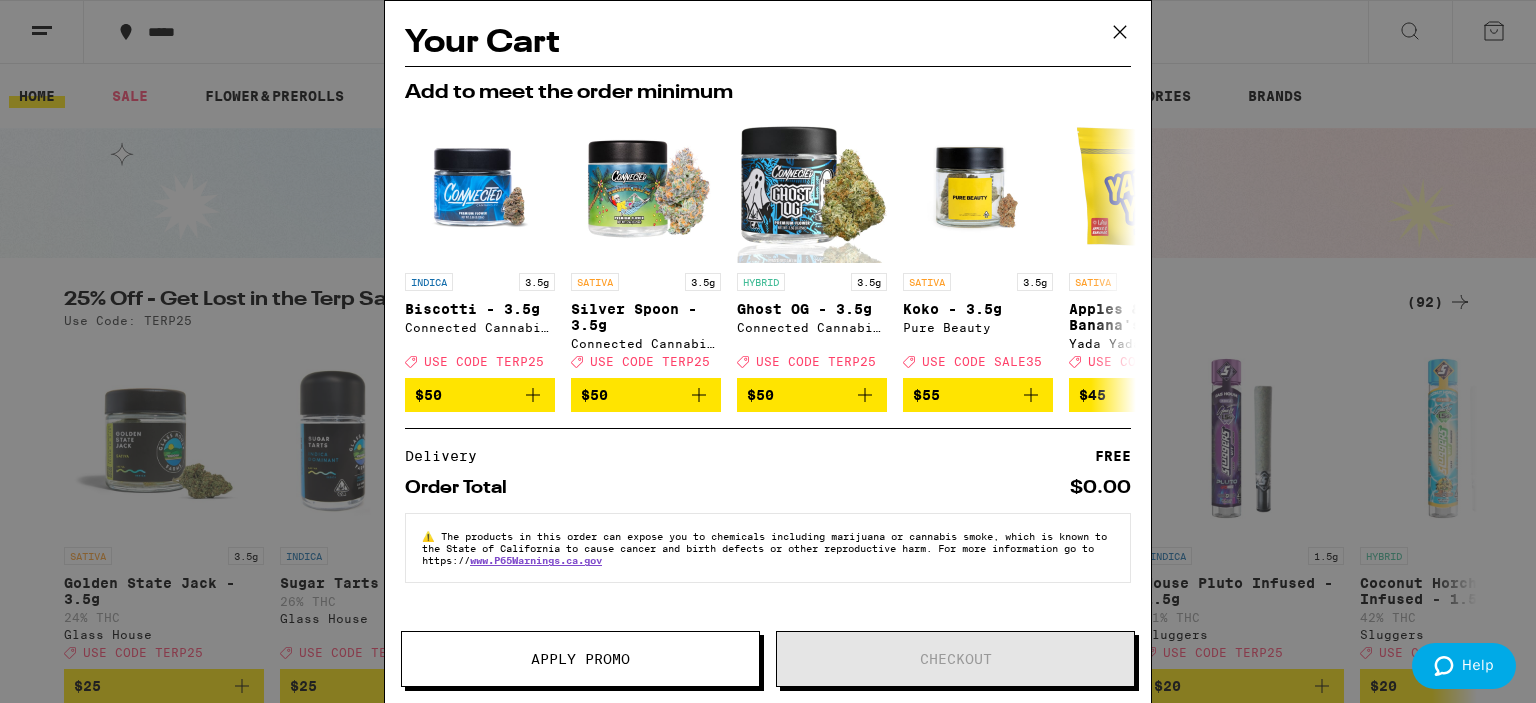 click at bounding box center [1120, 32] 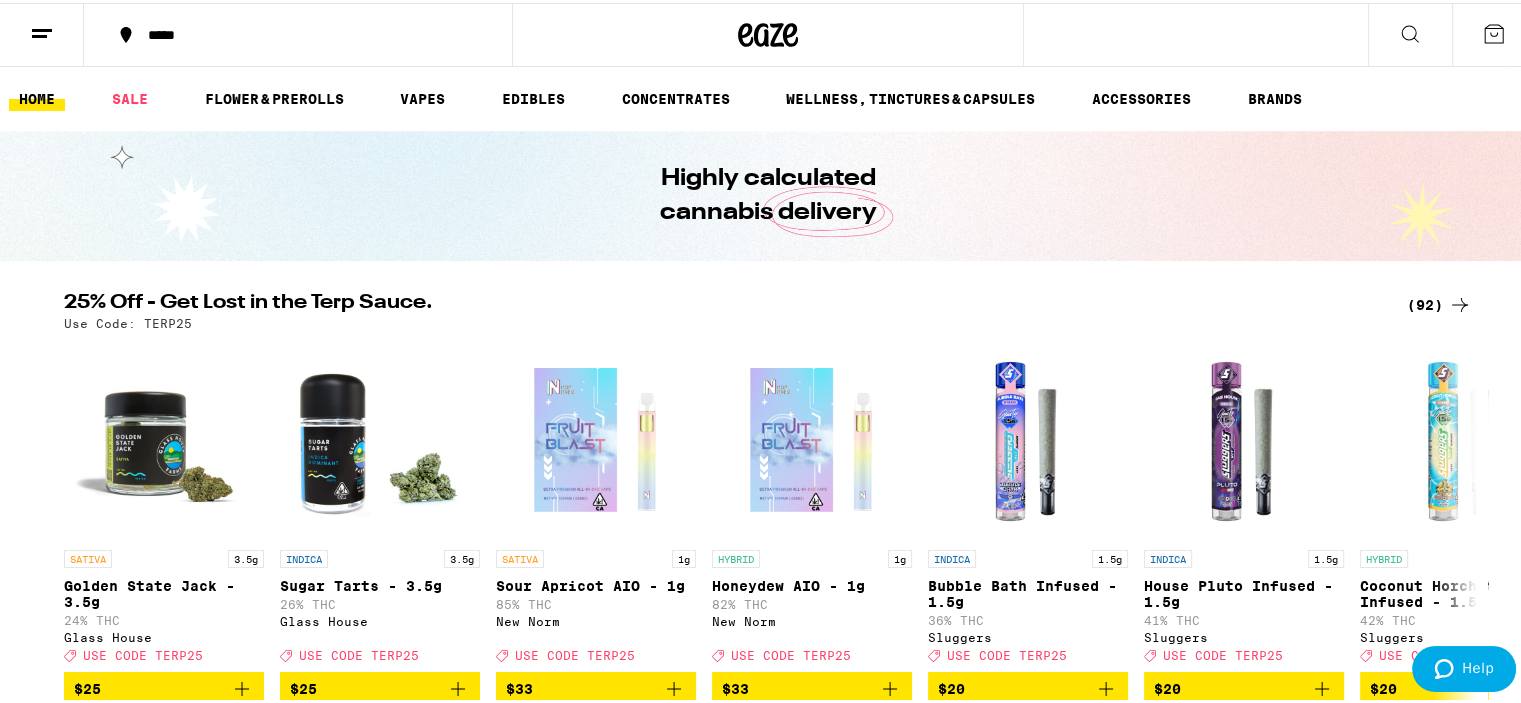 scroll, scrollTop: 0, scrollLeft: 0, axis: both 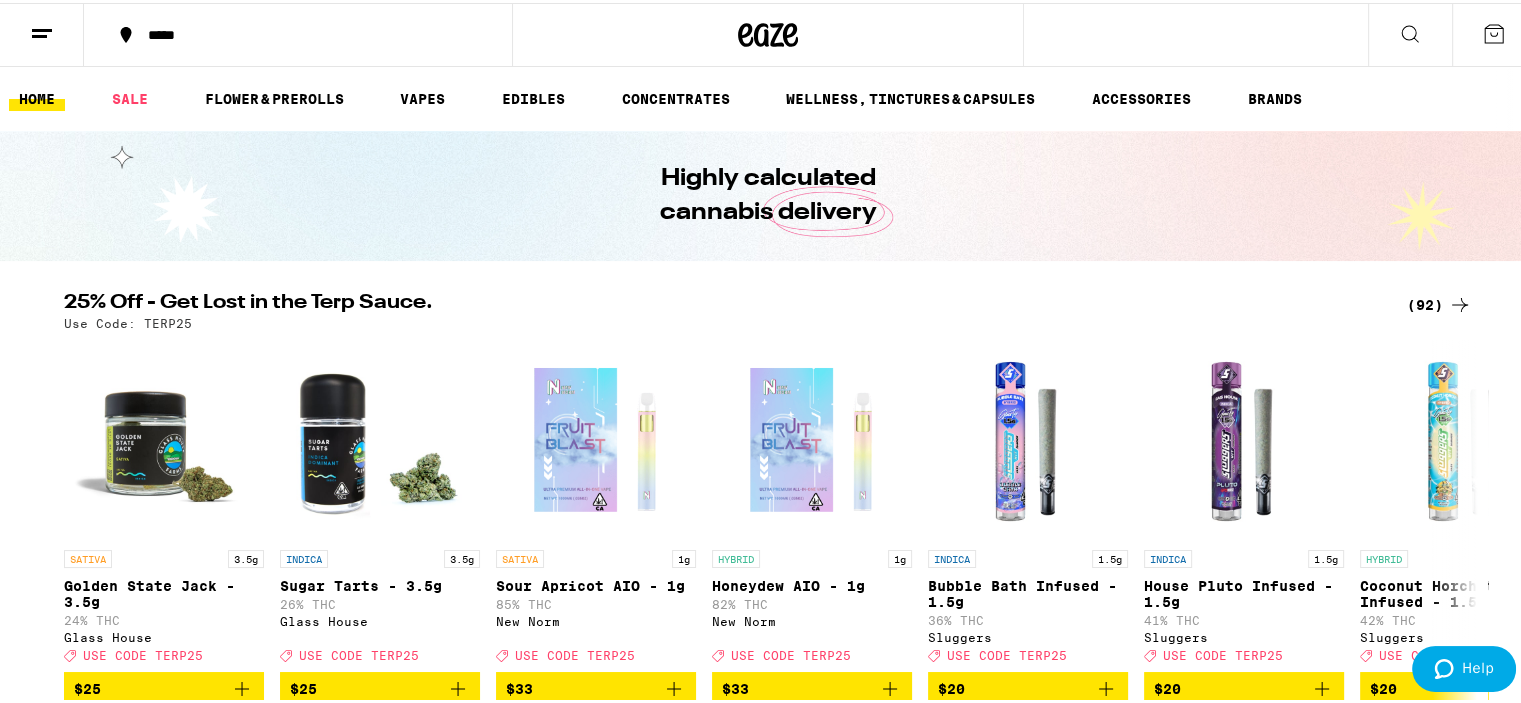 click at bounding box center [42, 27] 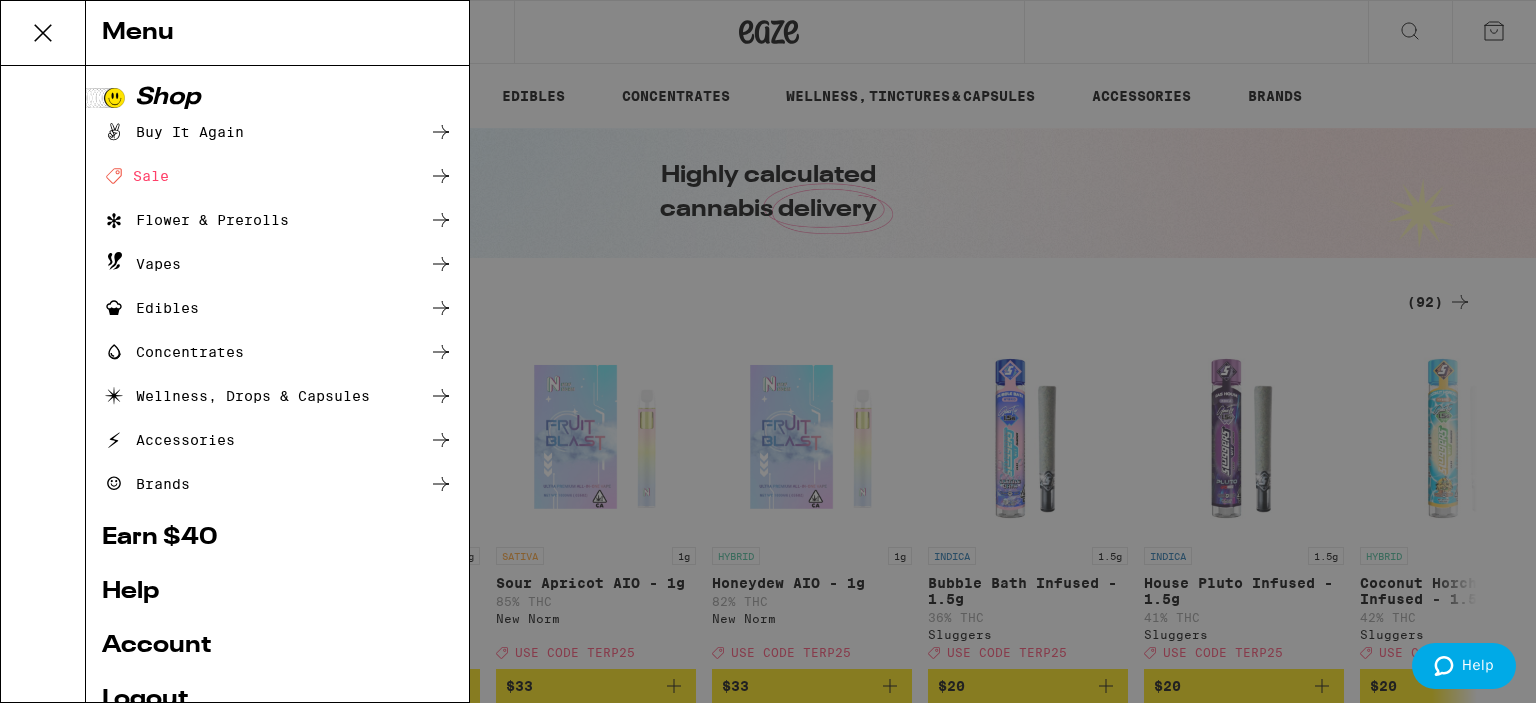 click on "Buy It Again" at bounding box center (173, 132) 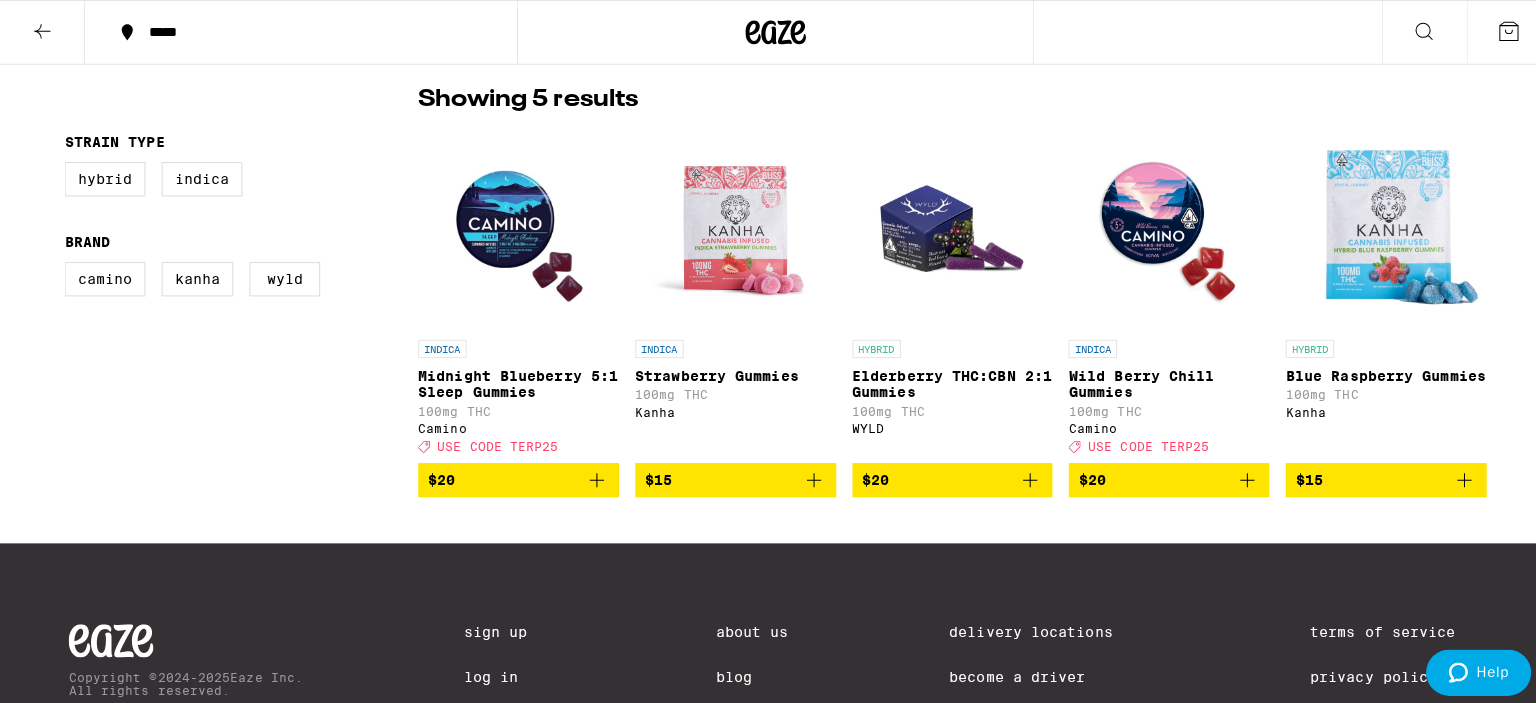 scroll, scrollTop: 116, scrollLeft: 0, axis: vertical 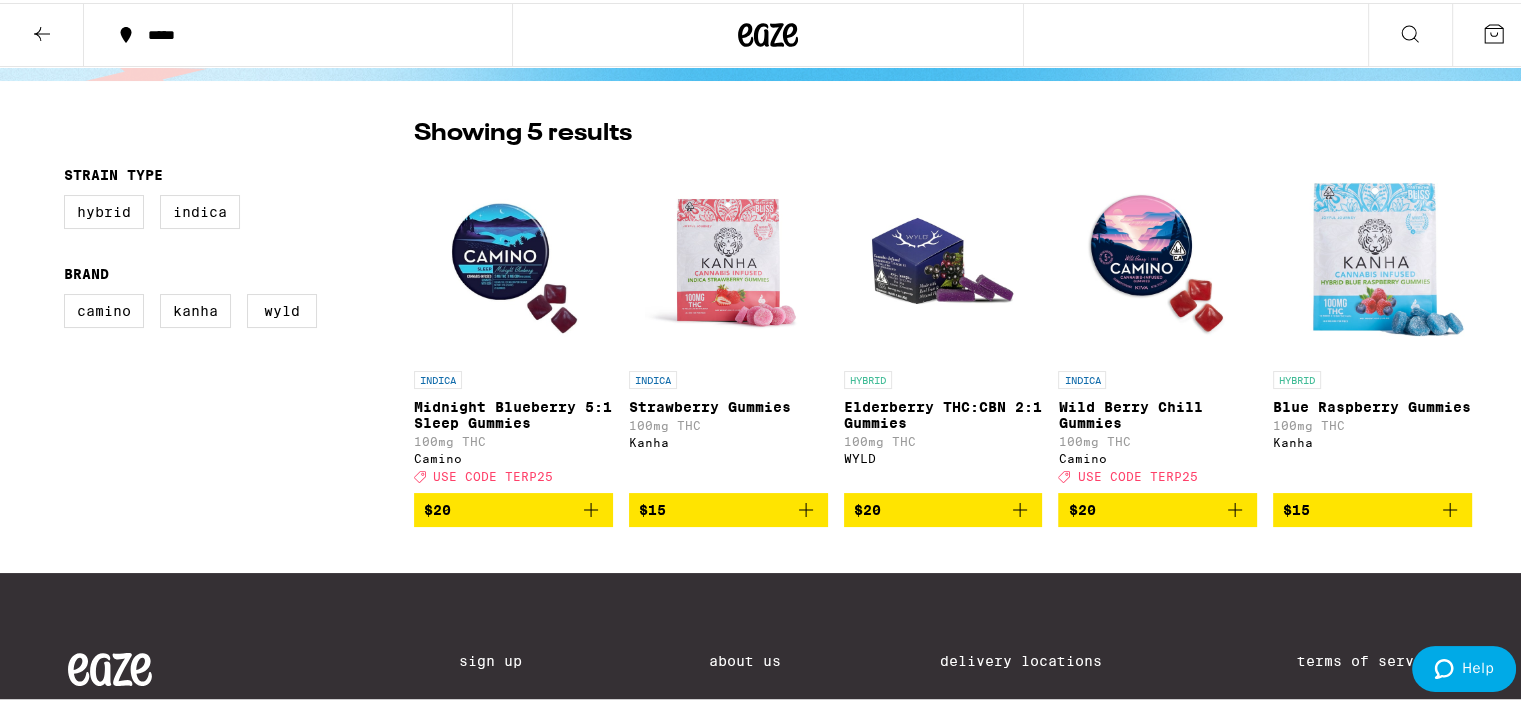 click on "Wild Berry Chill Gummies" at bounding box center [1157, 412] 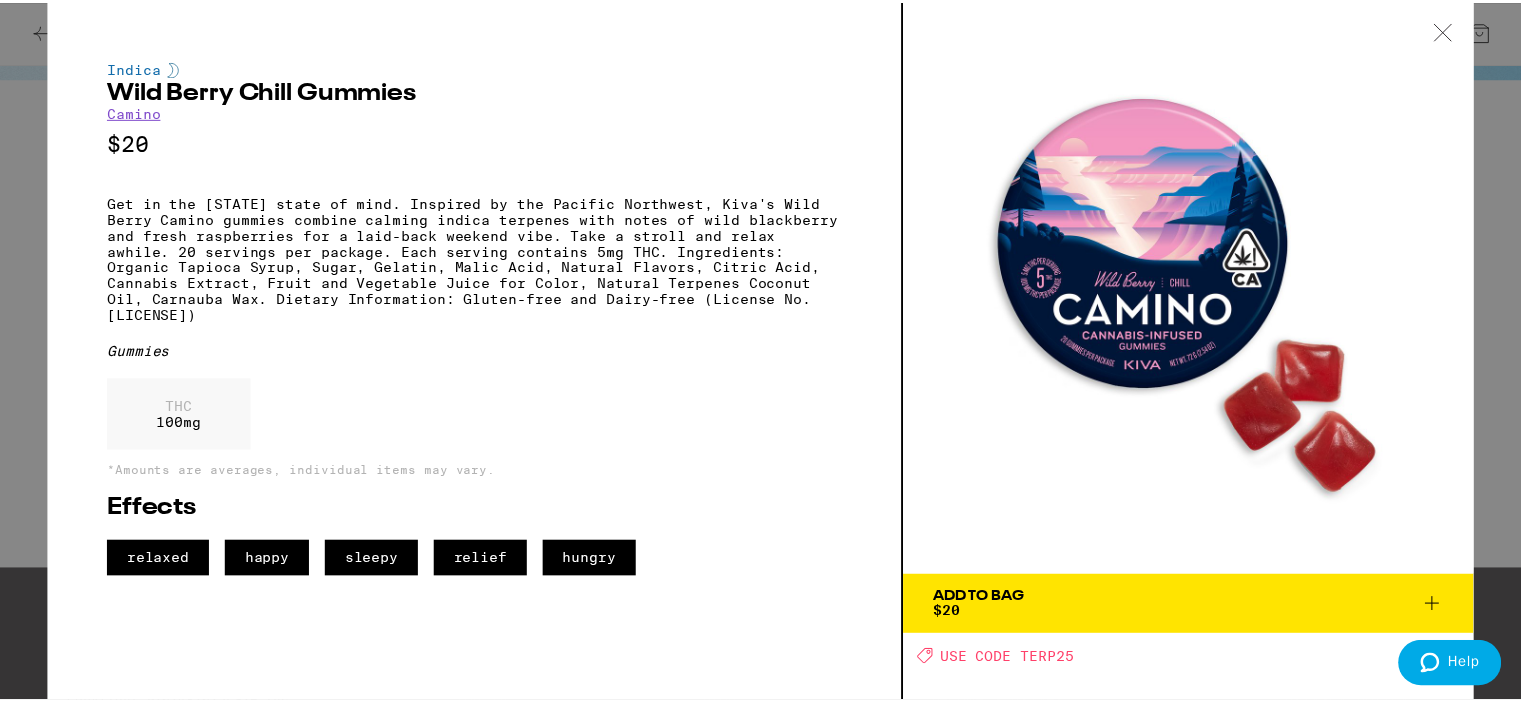 scroll, scrollTop: 0, scrollLeft: 0, axis: both 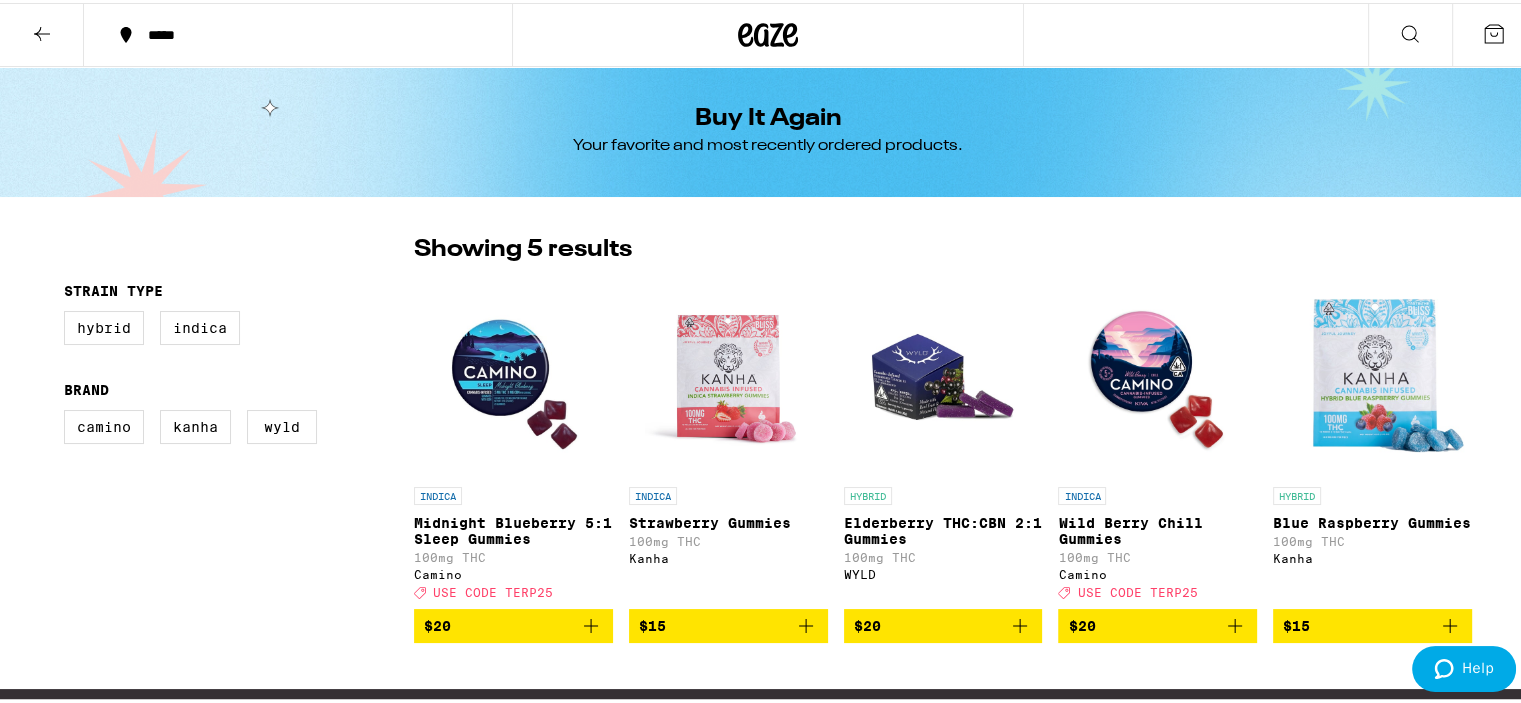 click on "Midnight Blueberry 5:1 Sleep Gummies" at bounding box center (513, 528) 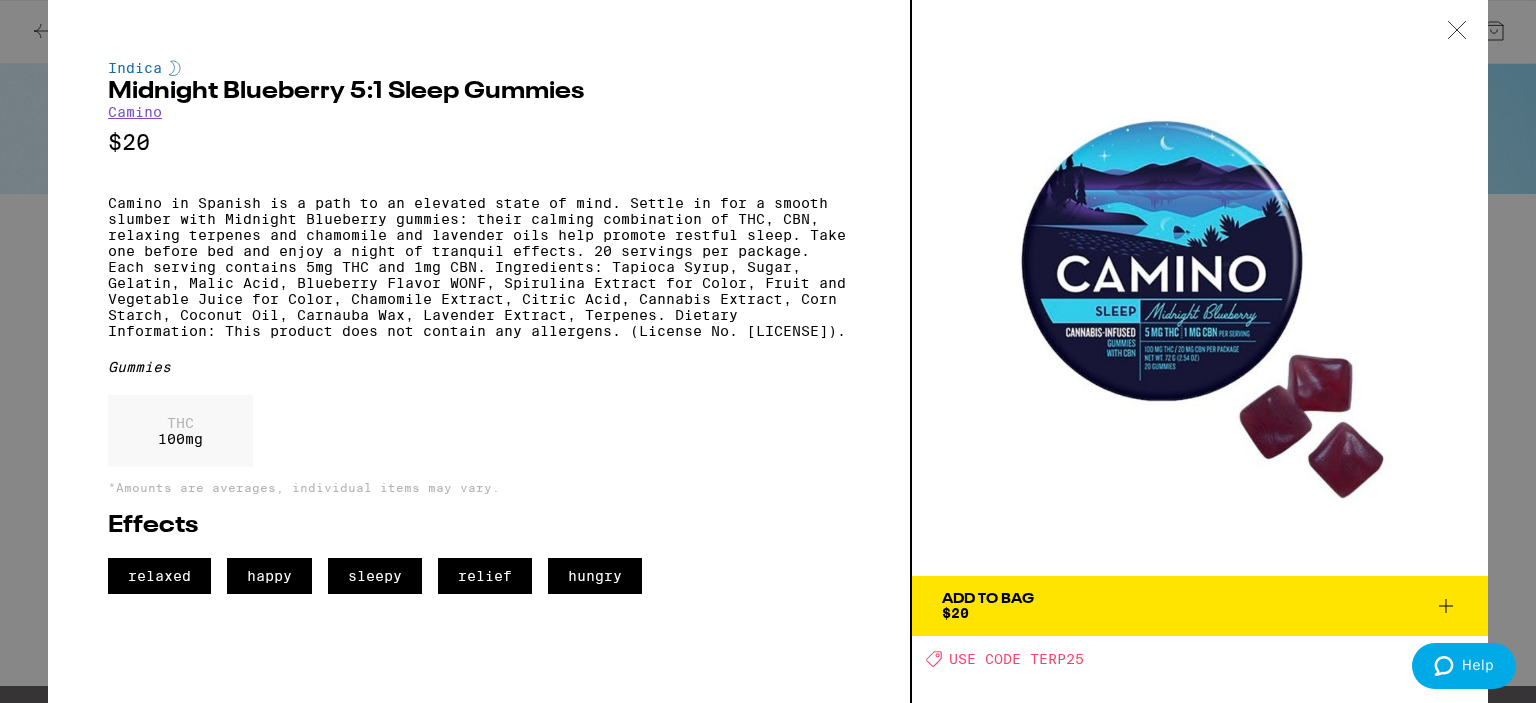 click on "Add To Bag $20" at bounding box center (1200, 606) 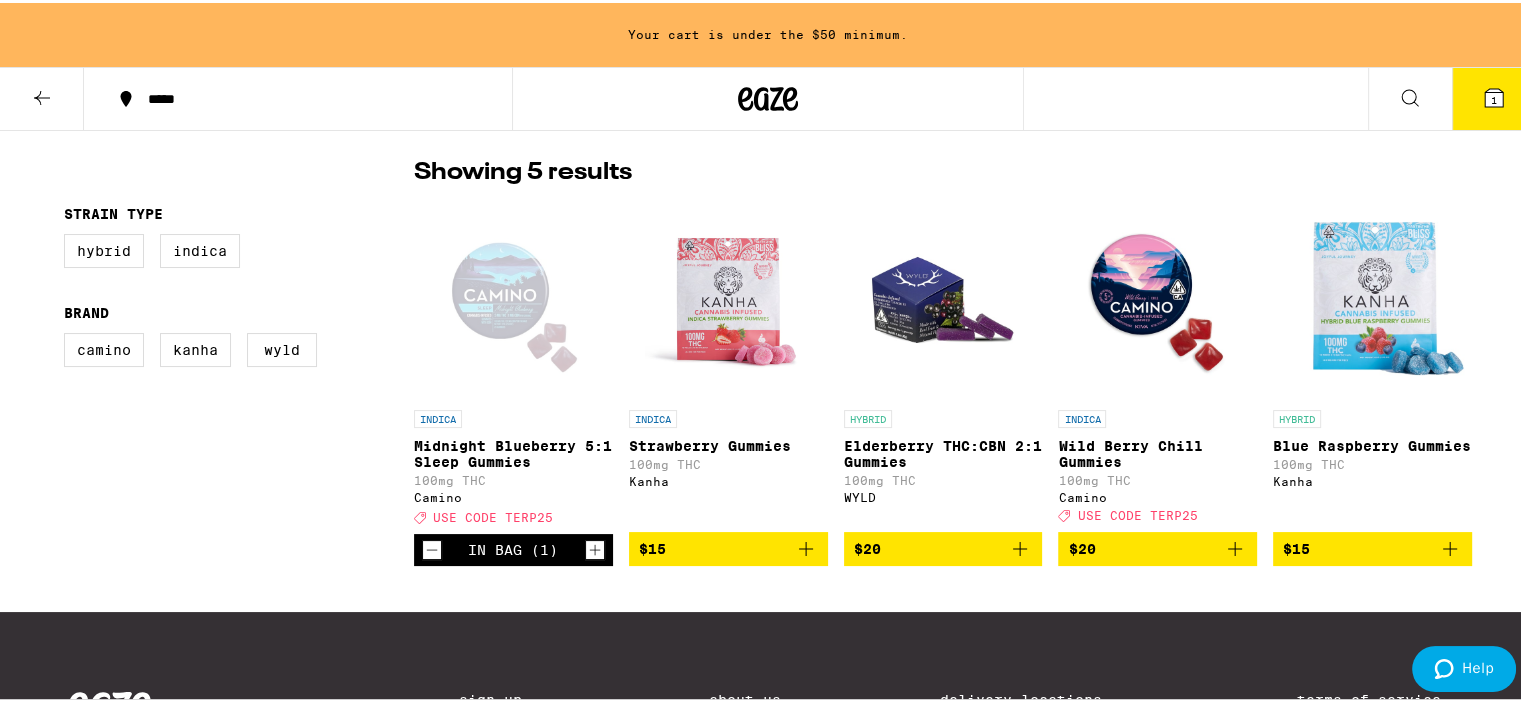 scroll, scrollTop: 200, scrollLeft: 0, axis: vertical 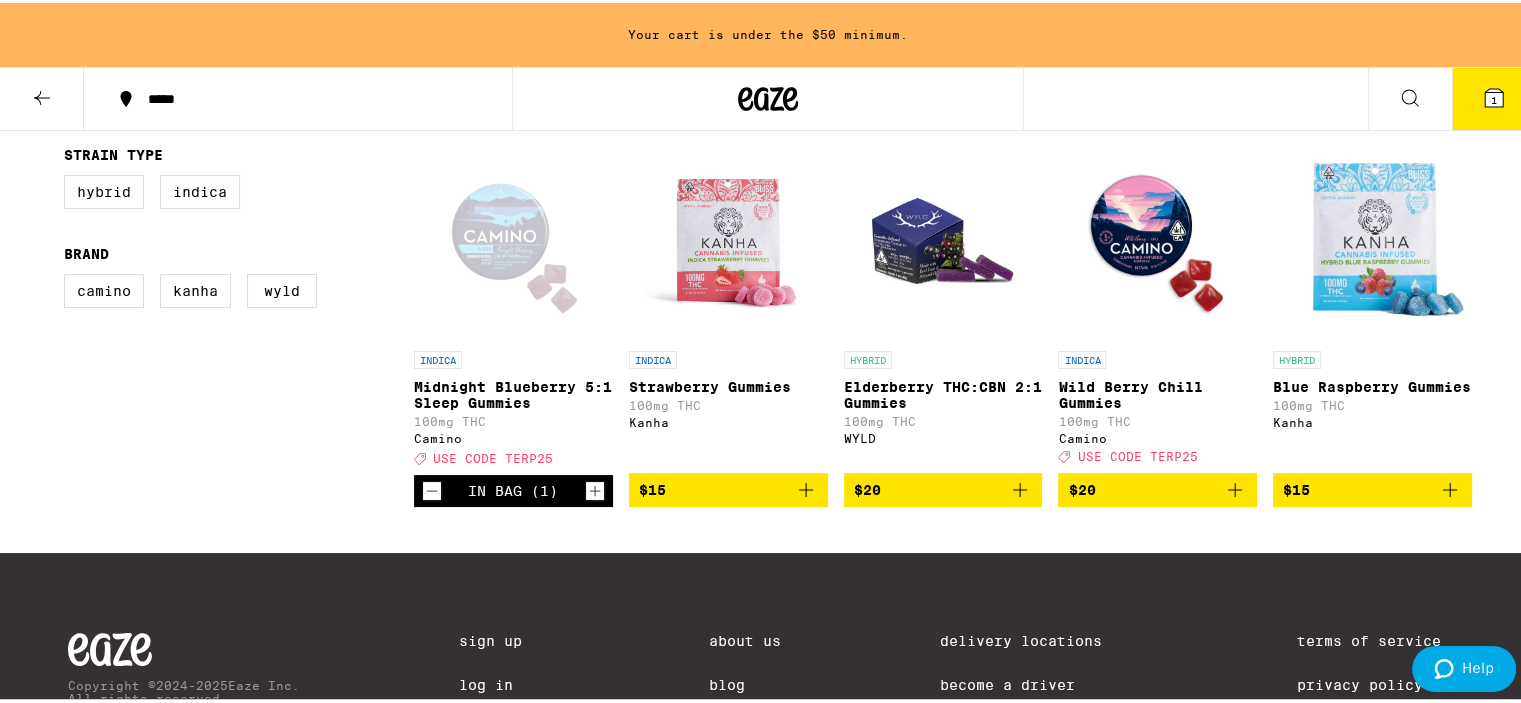click on "Blue Raspberry Gummies" at bounding box center (1372, 384) 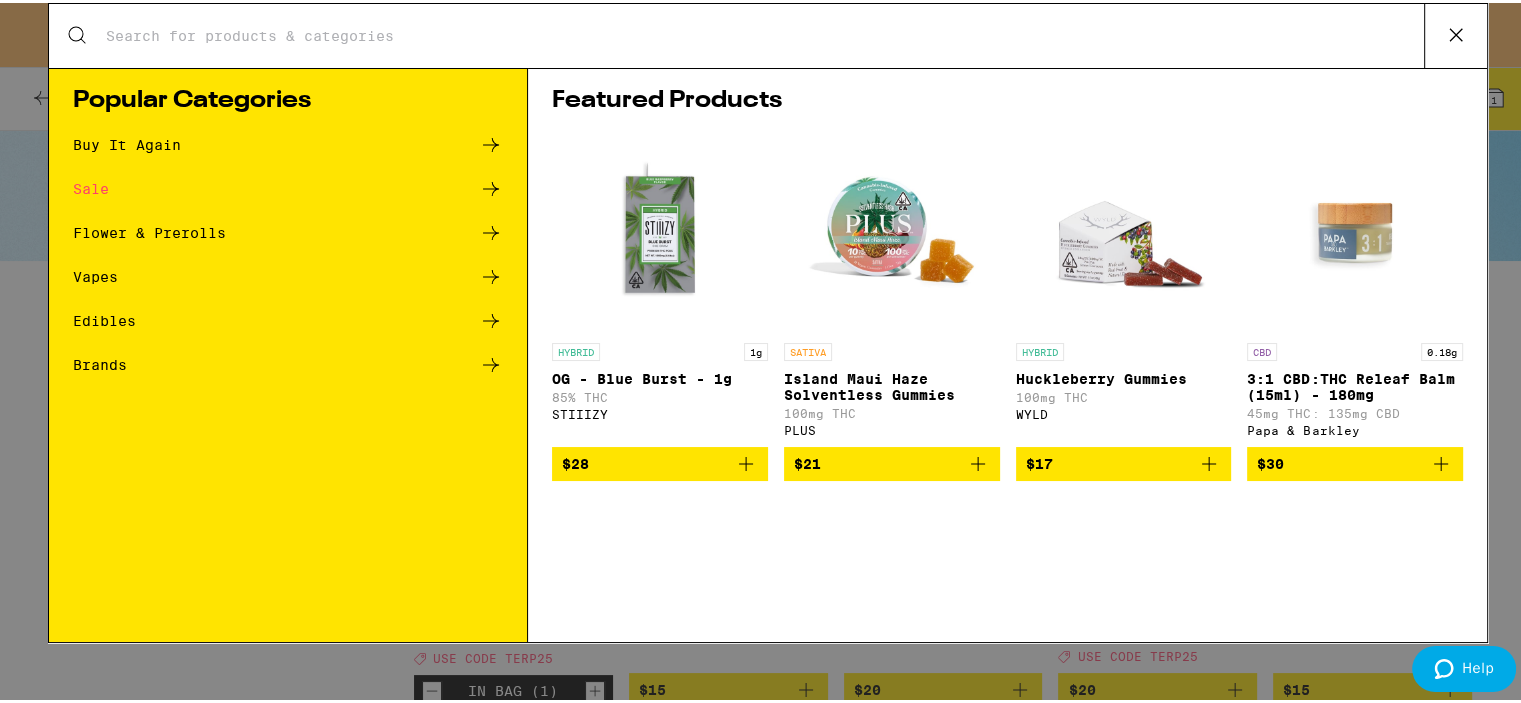 scroll, scrollTop: 0, scrollLeft: 0, axis: both 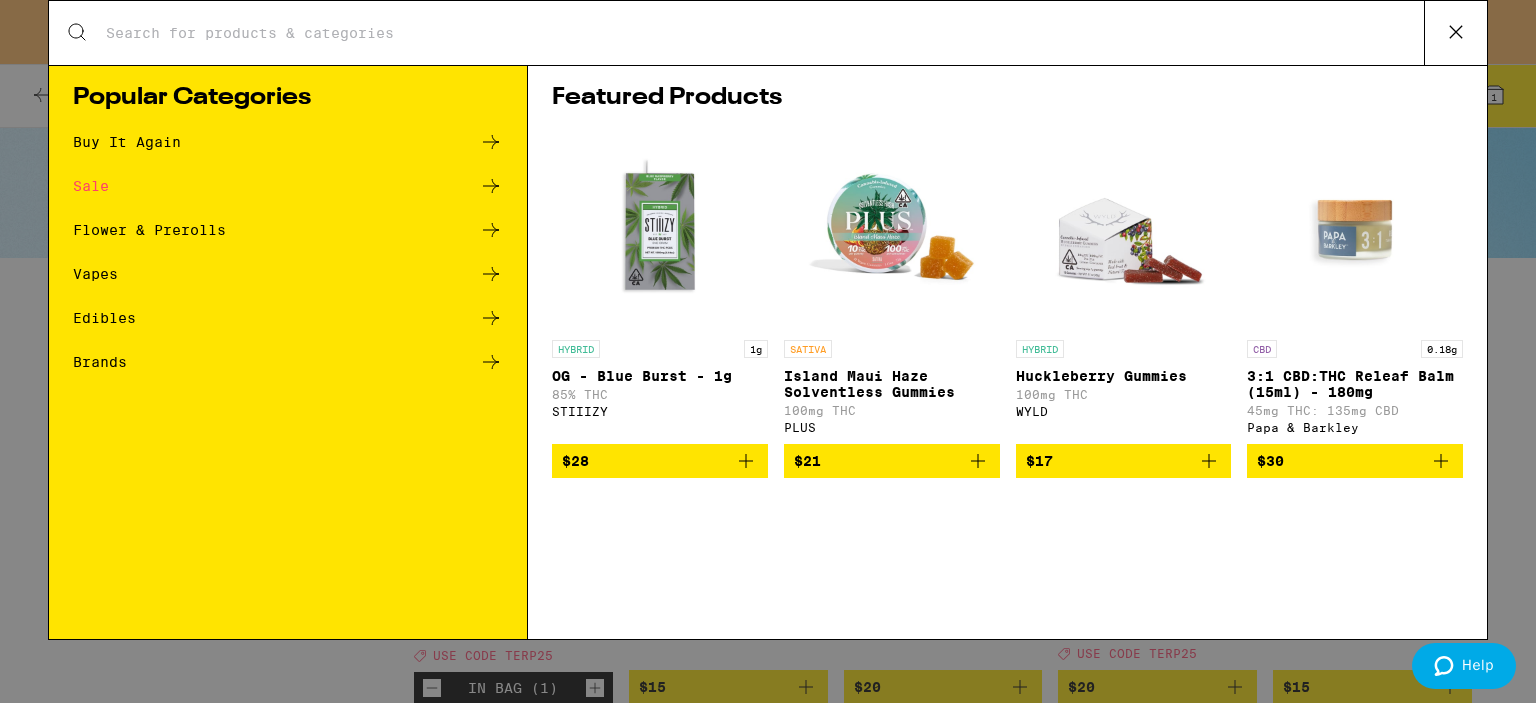 click on "Brands" at bounding box center [288, 362] 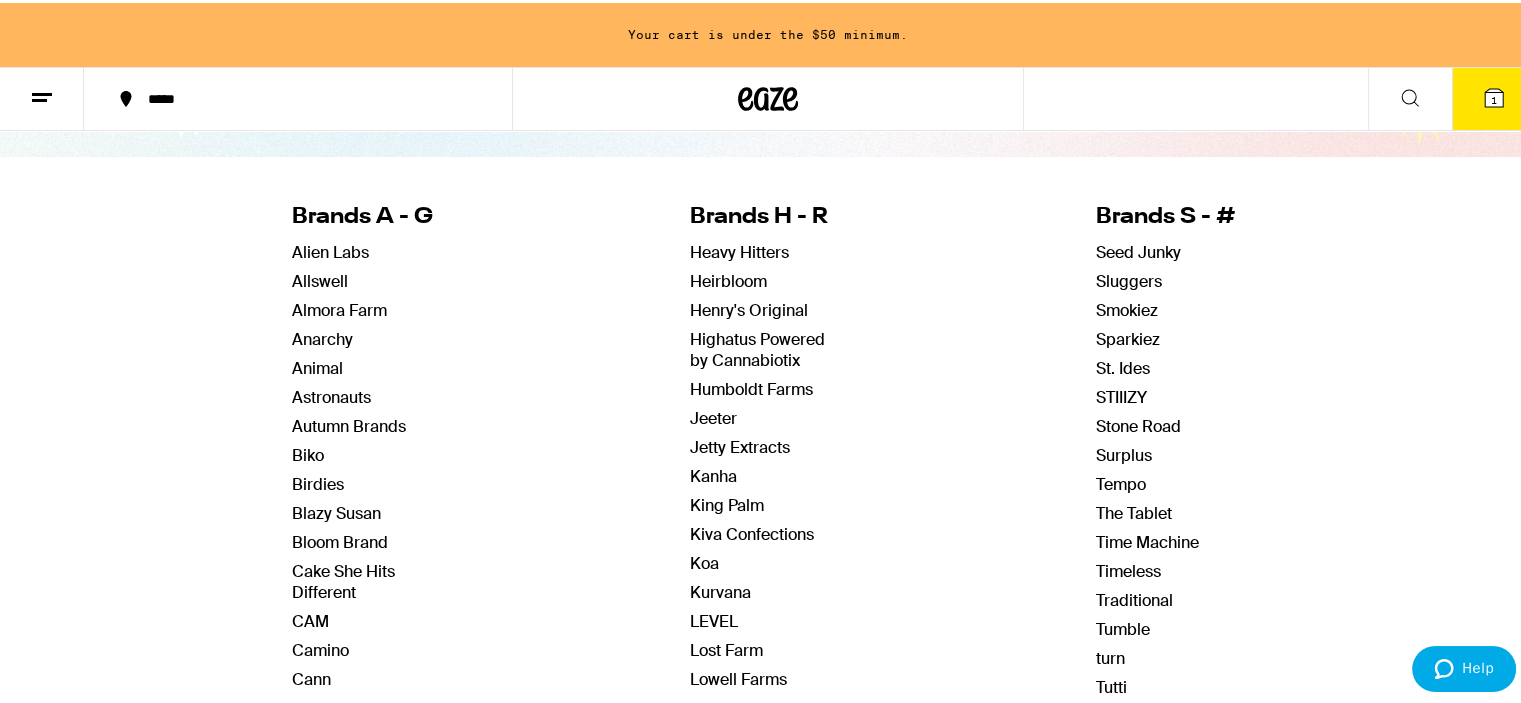 scroll, scrollTop: 200, scrollLeft: 0, axis: vertical 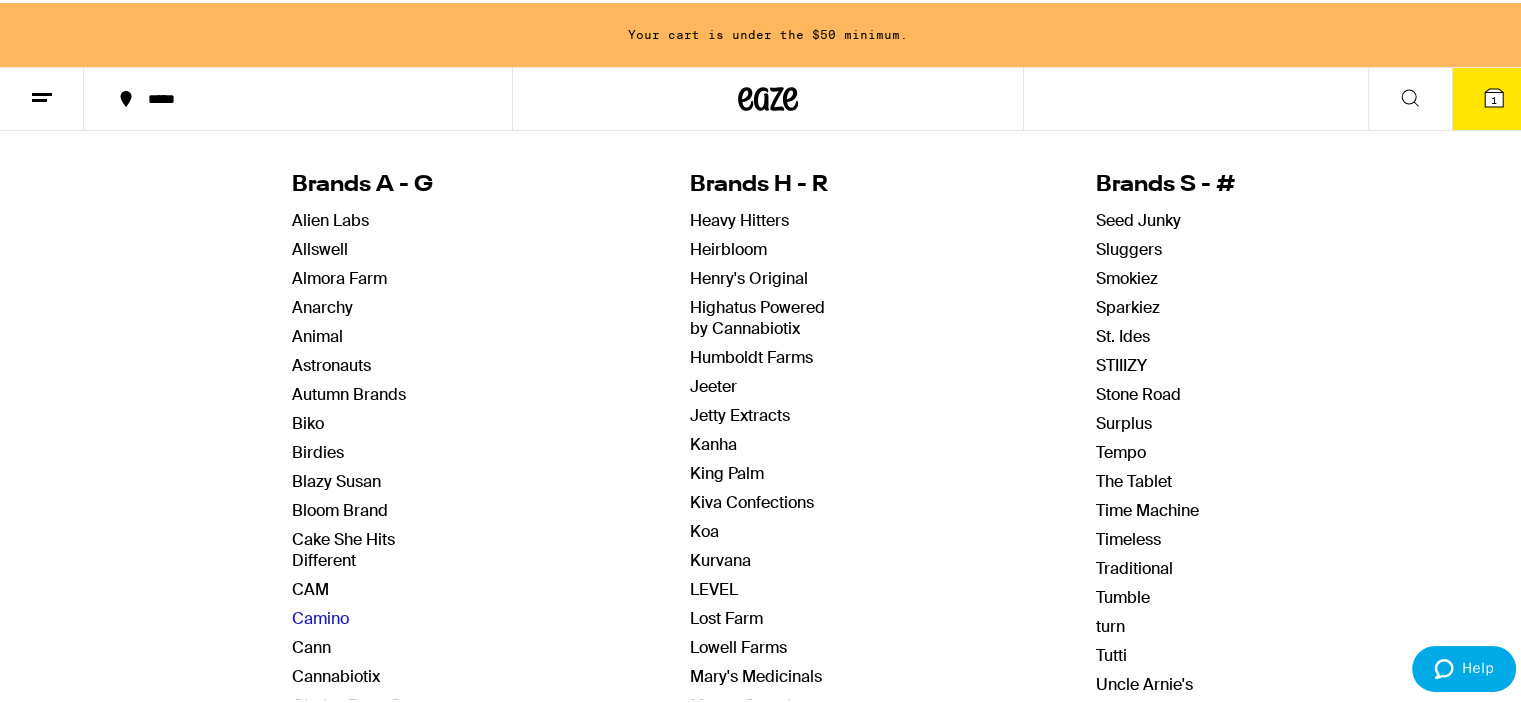 click on "Camino" at bounding box center (320, 615) 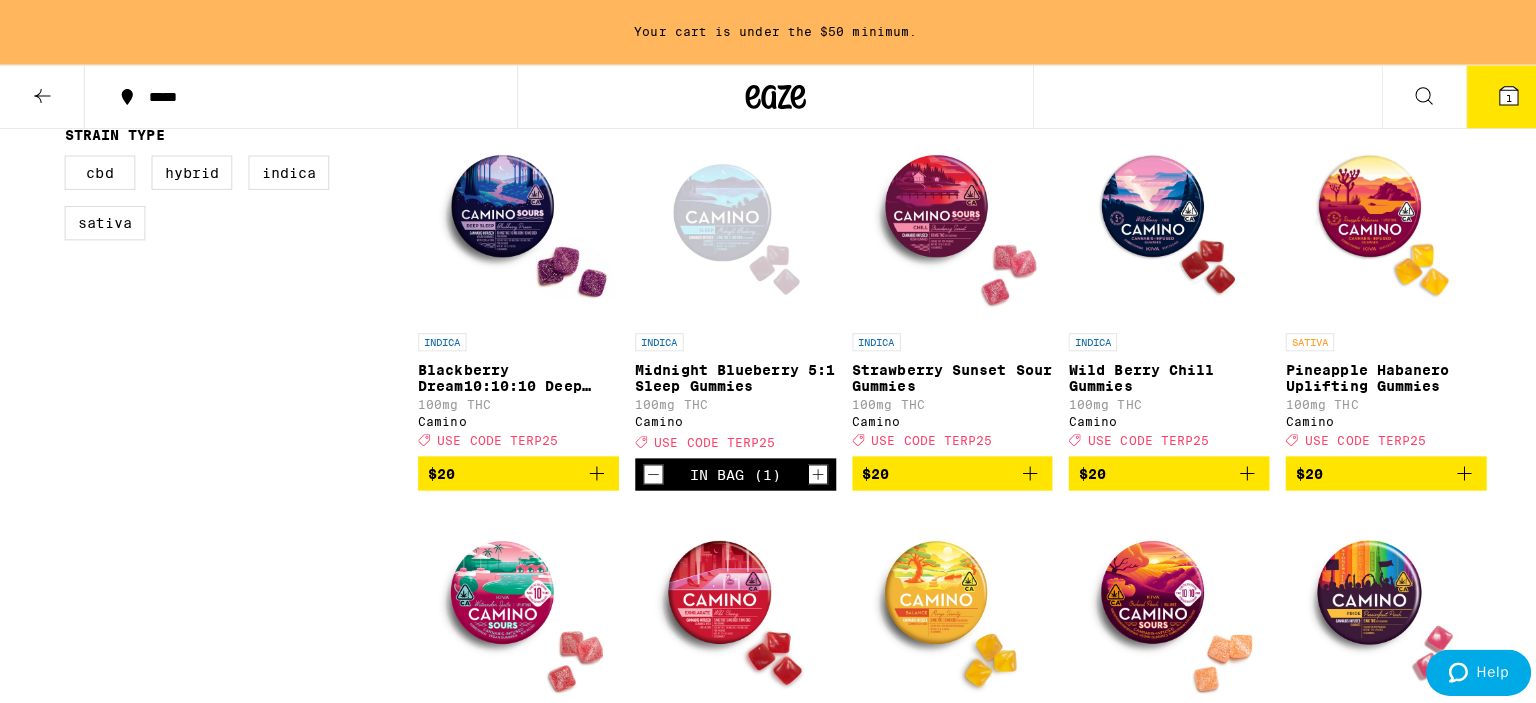 scroll, scrollTop: 500, scrollLeft: 0, axis: vertical 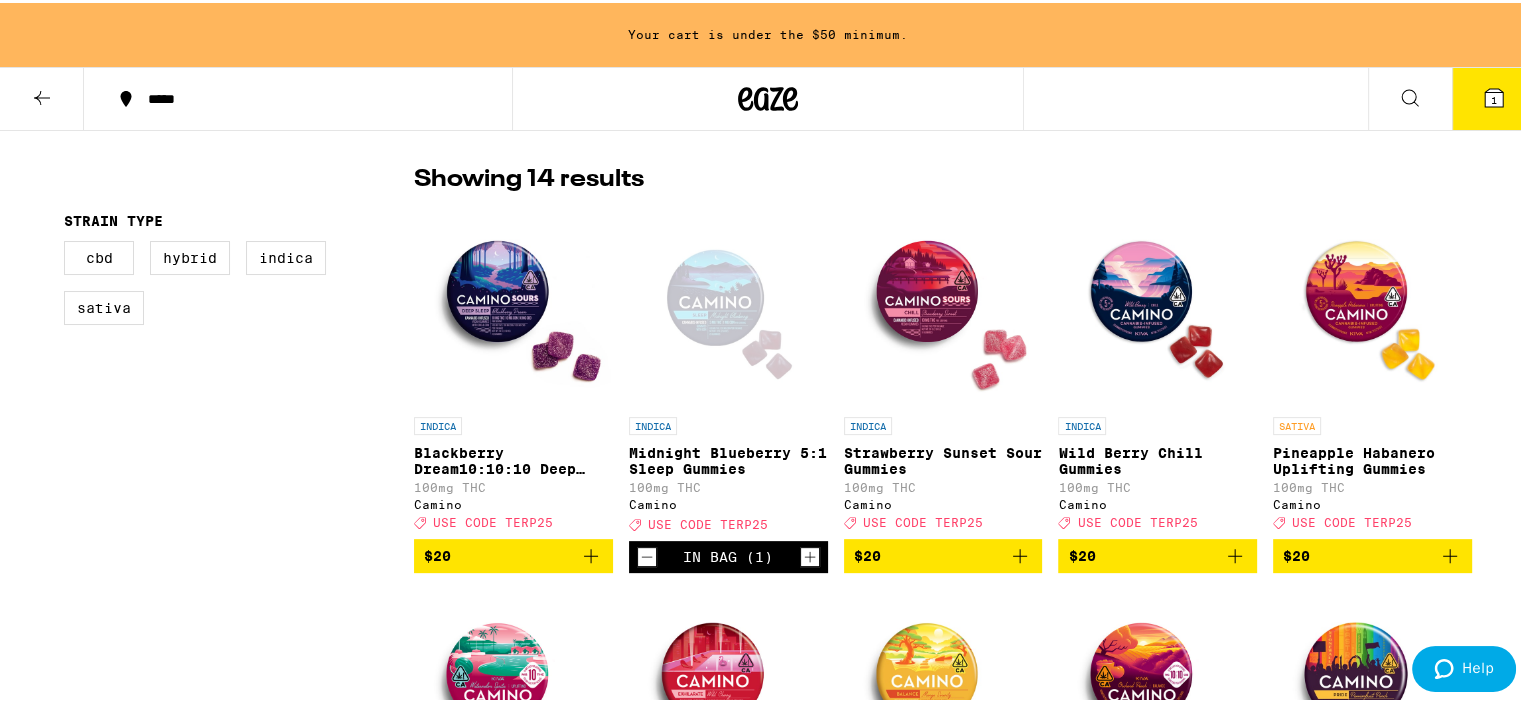 click on "Blackberry Dream10:10:10 Deep Sleep Gummies" at bounding box center [513, 458] 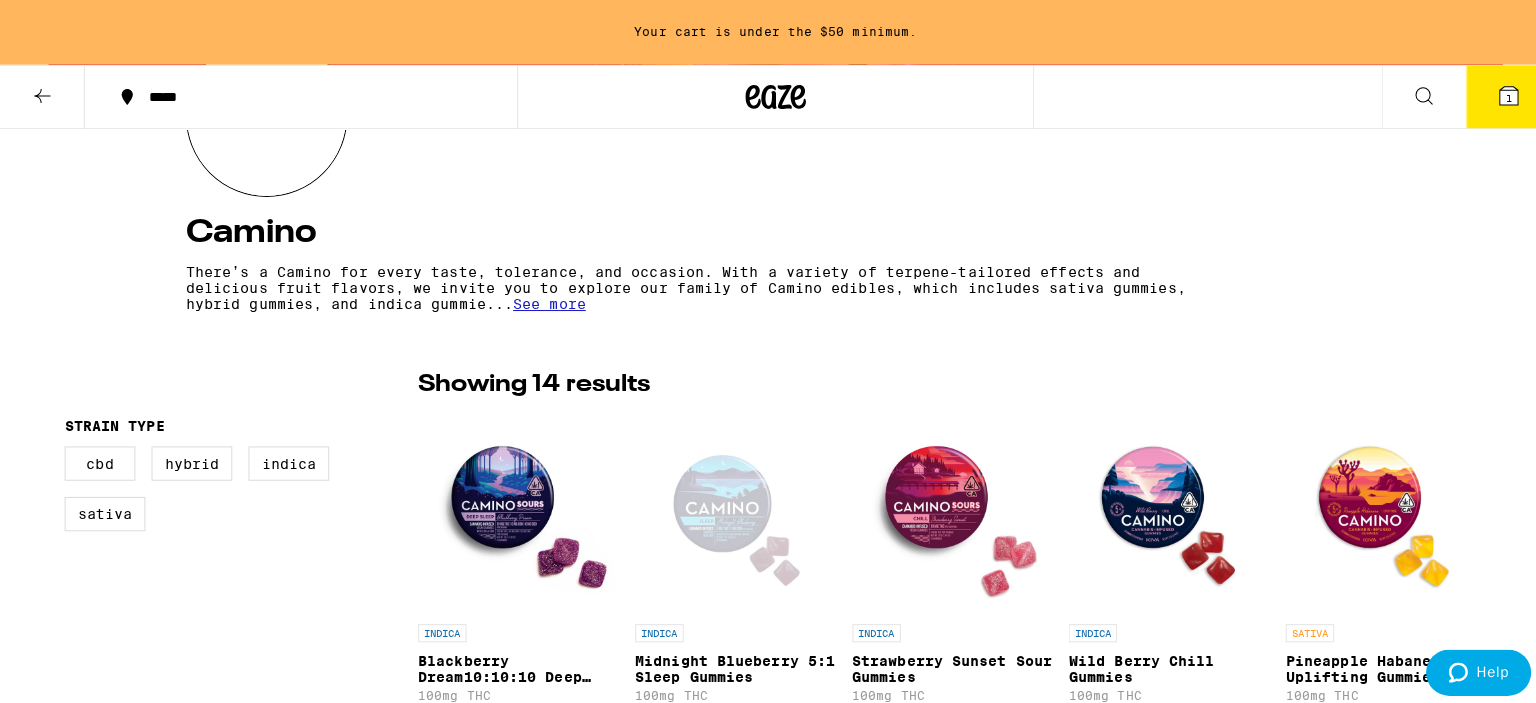scroll, scrollTop: 300, scrollLeft: 0, axis: vertical 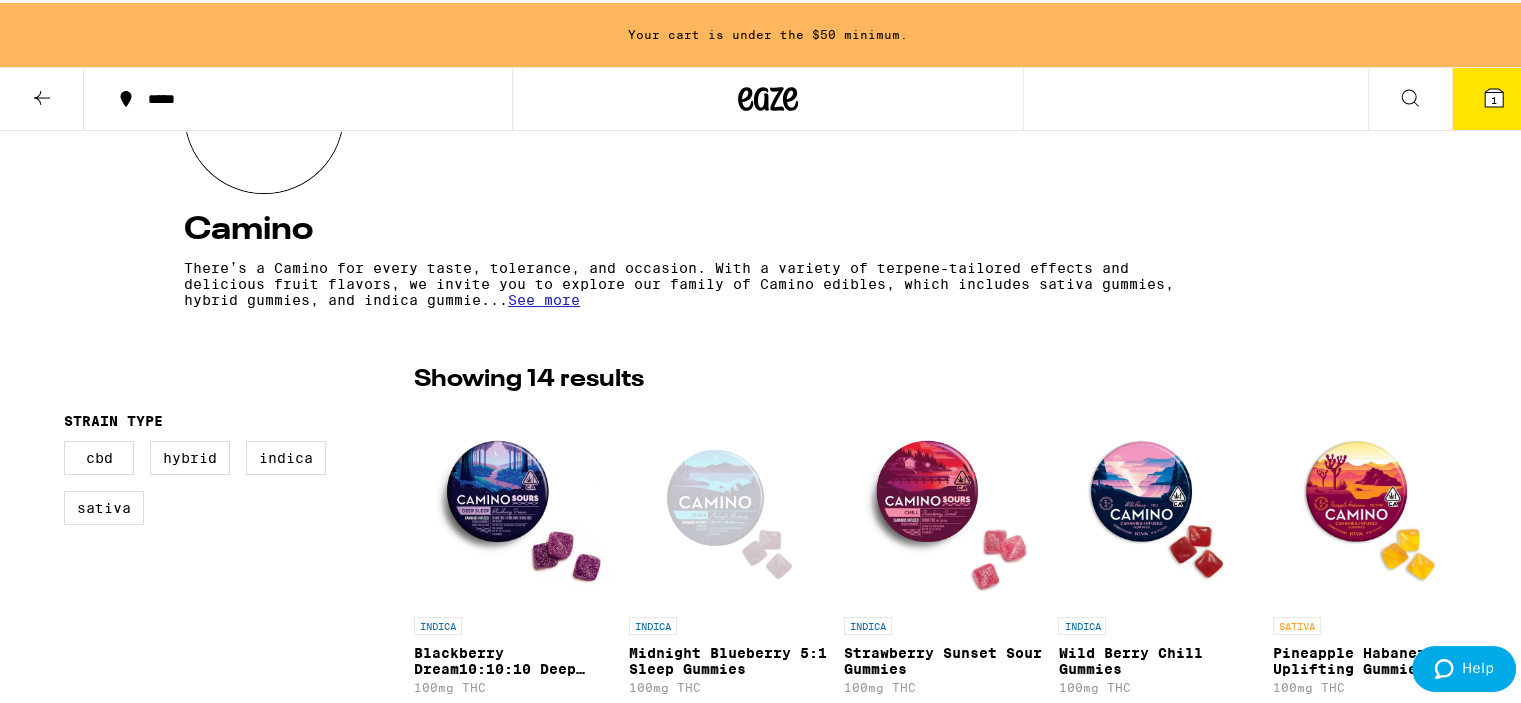 click at bounding box center [1494, 95] 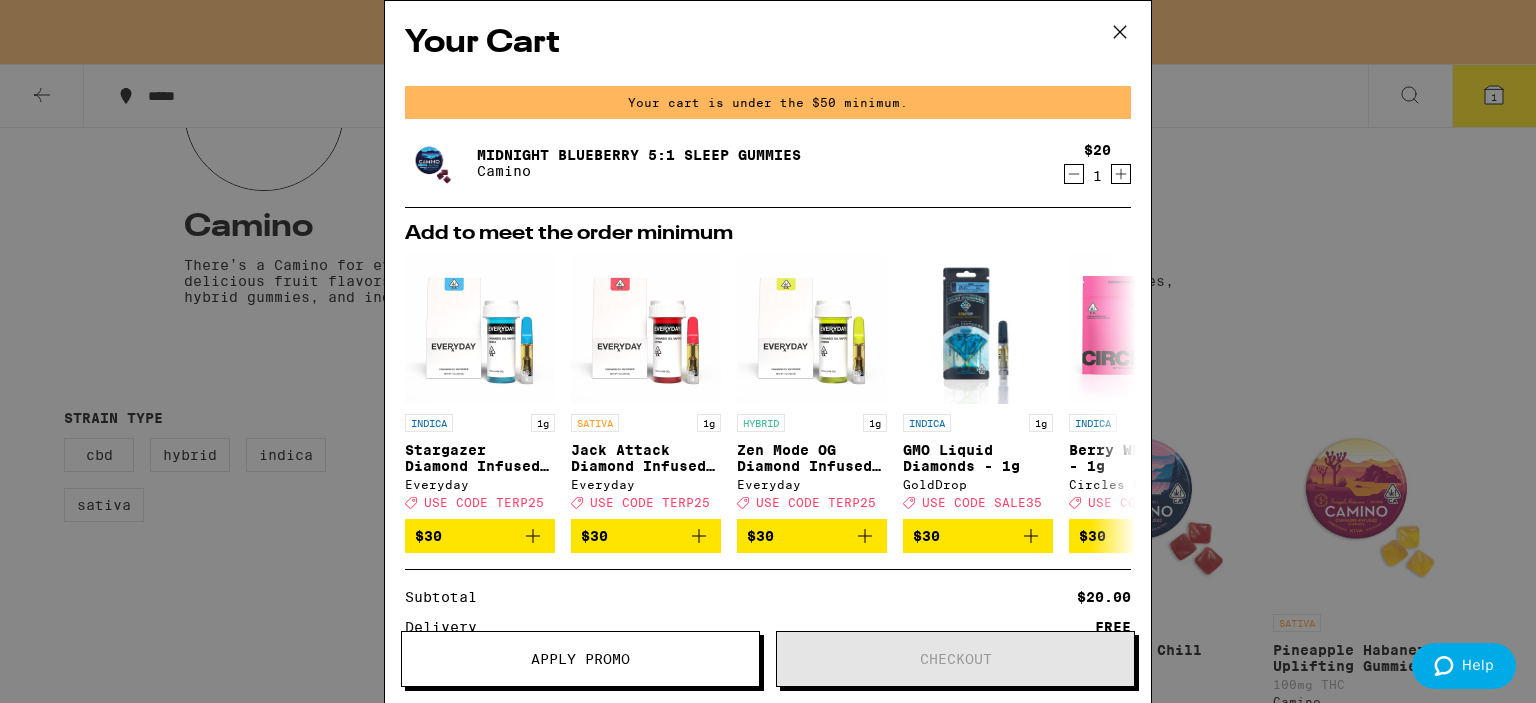 click at bounding box center (1121, 174) 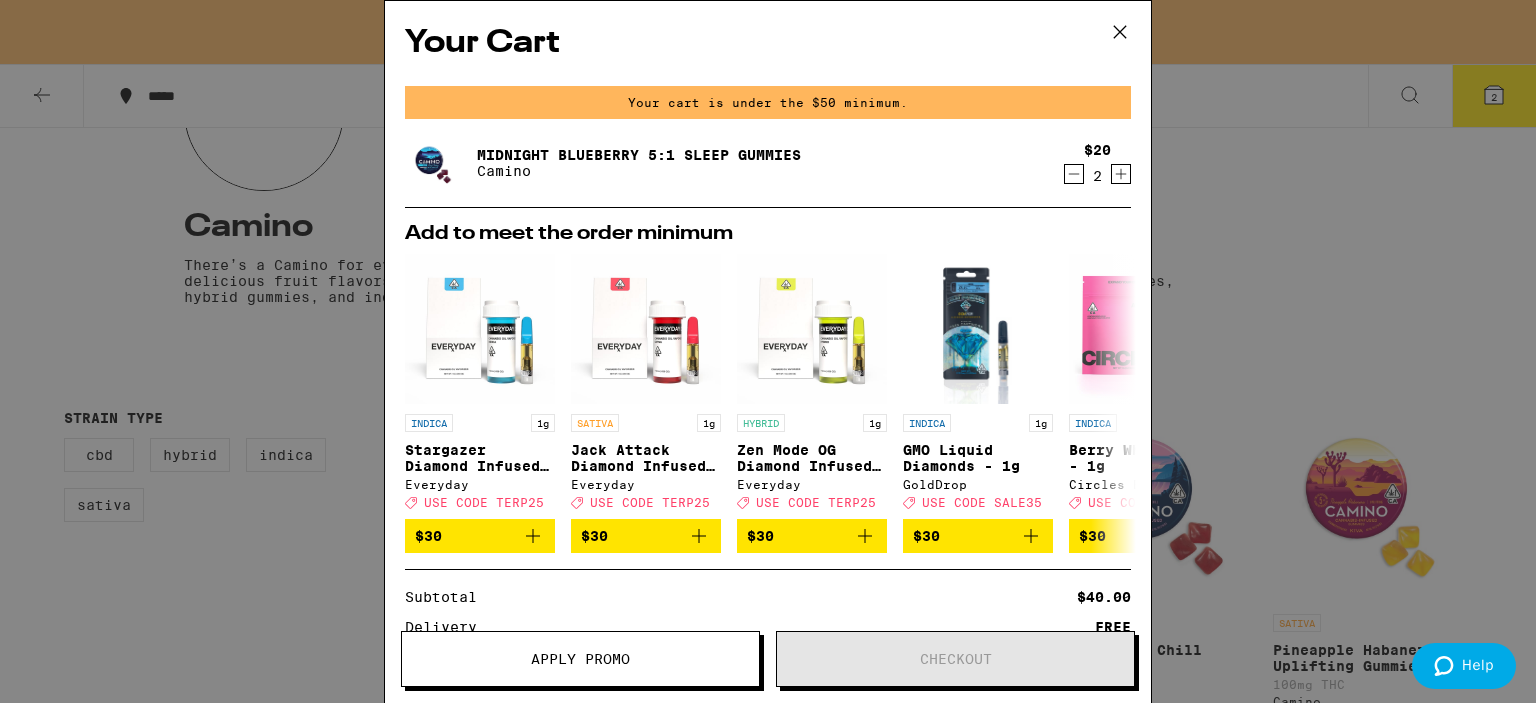 click at bounding box center [1121, 174] 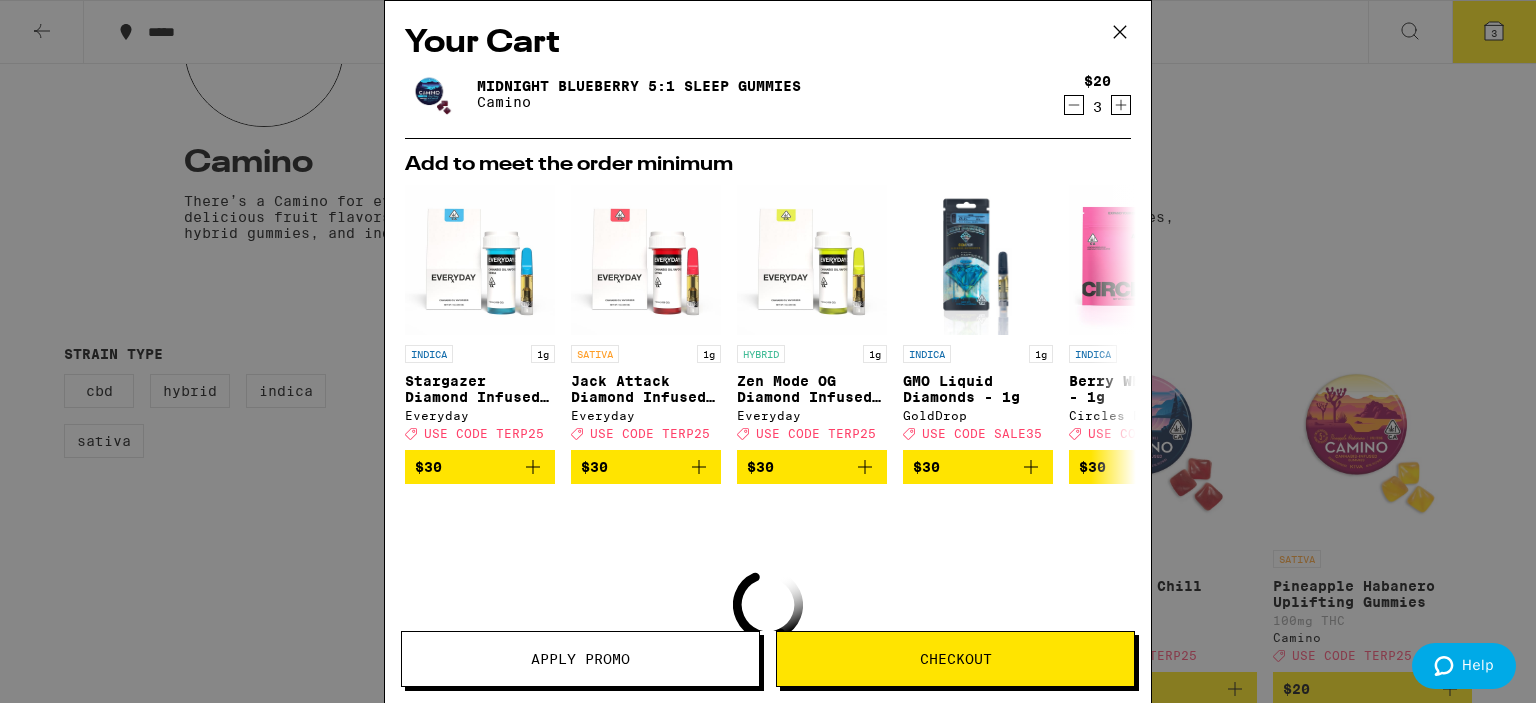 scroll, scrollTop: 236, scrollLeft: 0, axis: vertical 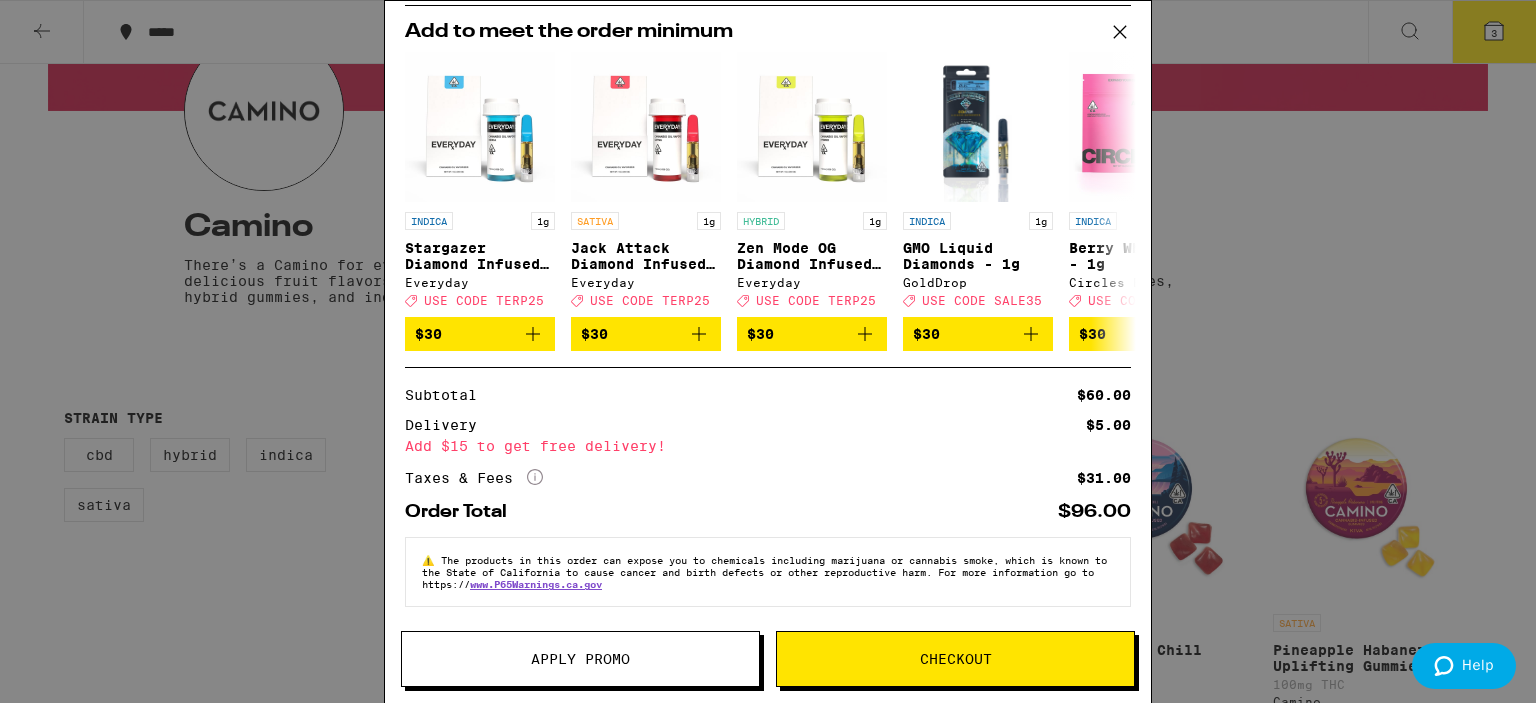 click on "Apply Promo" at bounding box center (580, 659) 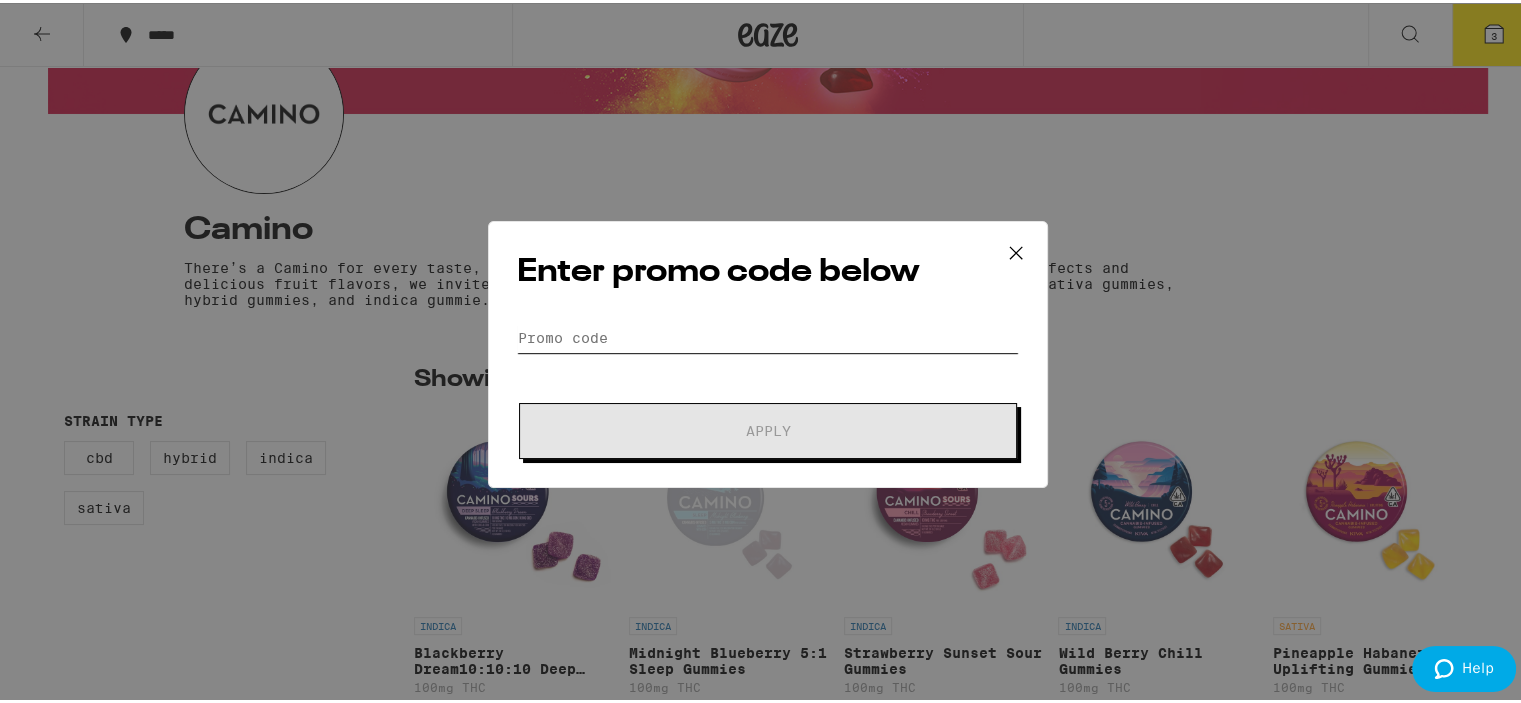 click on "Promo Code" at bounding box center (768, 335) 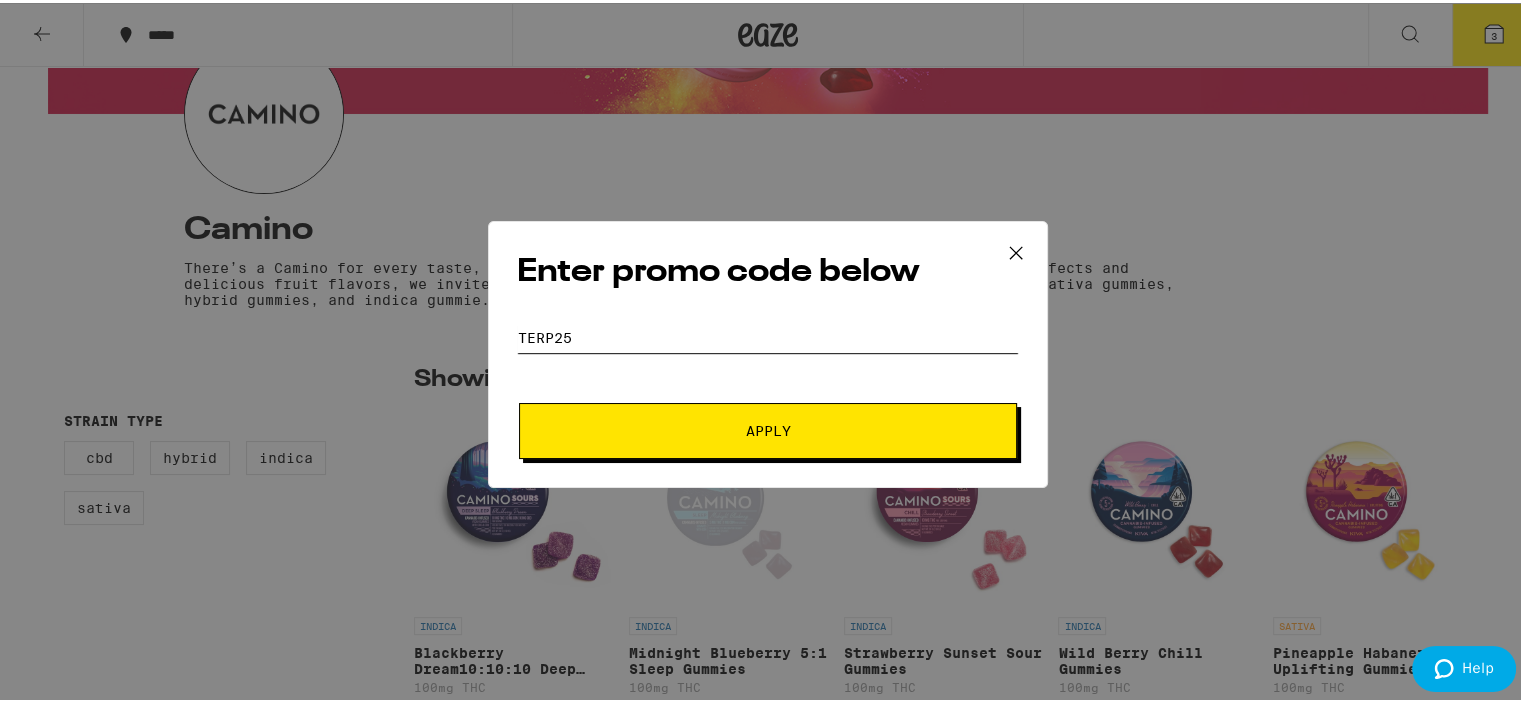 type on "TERP25" 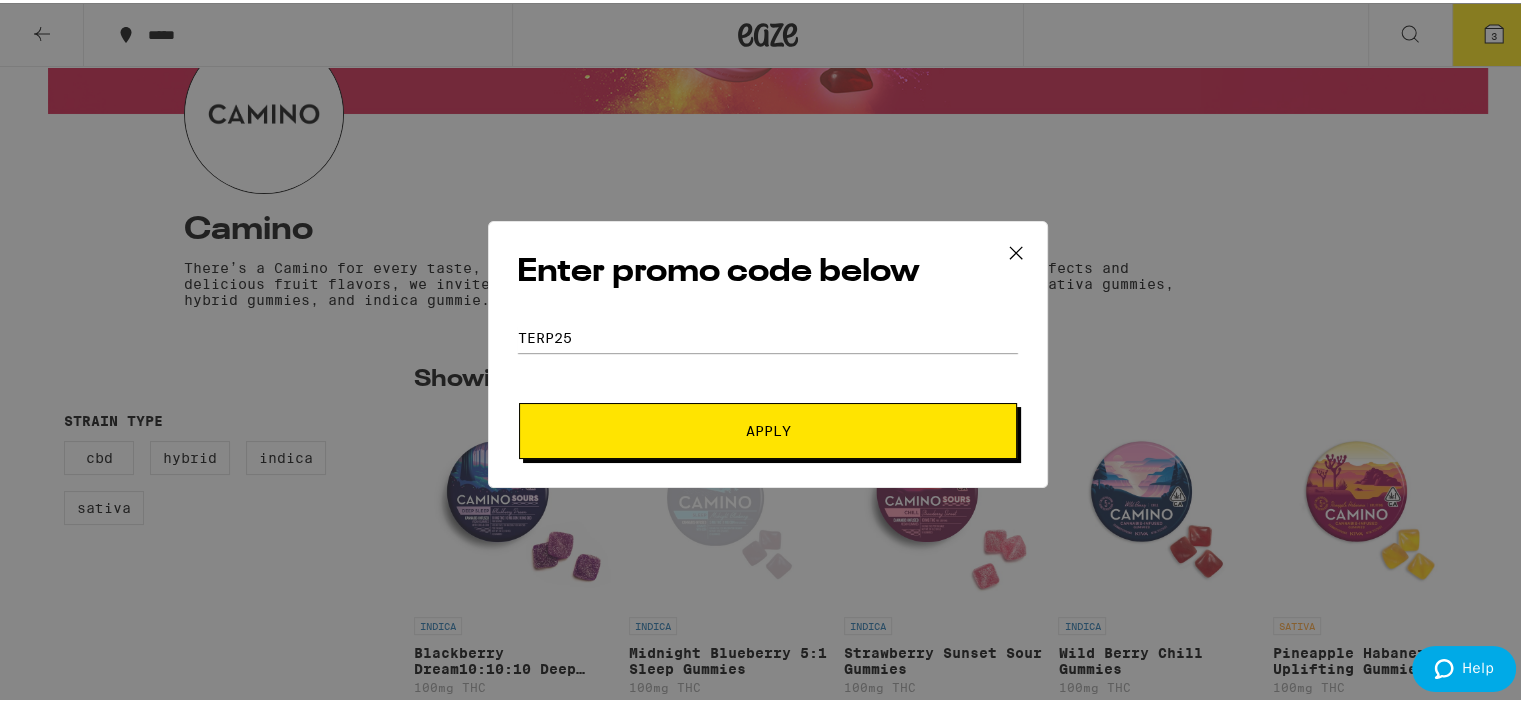 click on "Apply" at bounding box center [768, 428] 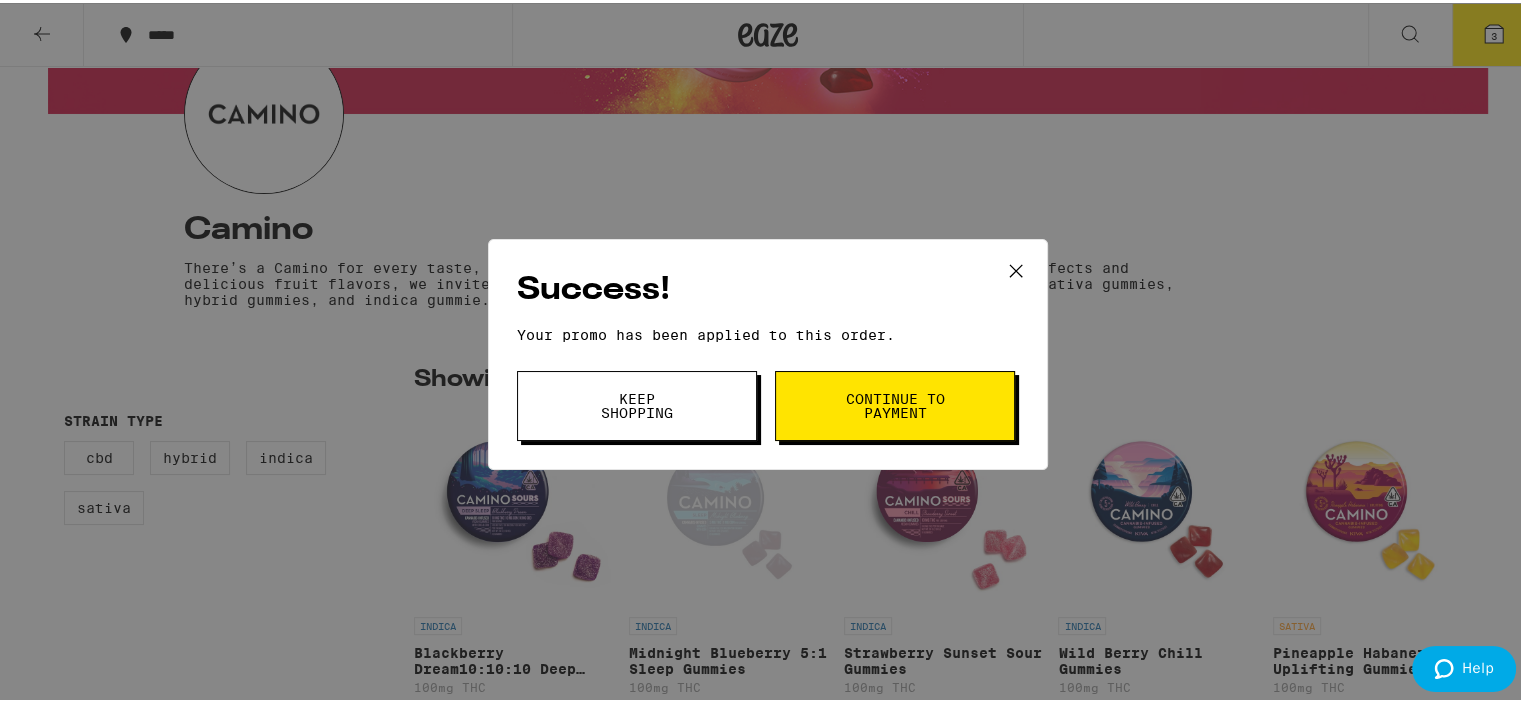 click on "Continue to payment" at bounding box center [895, 403] 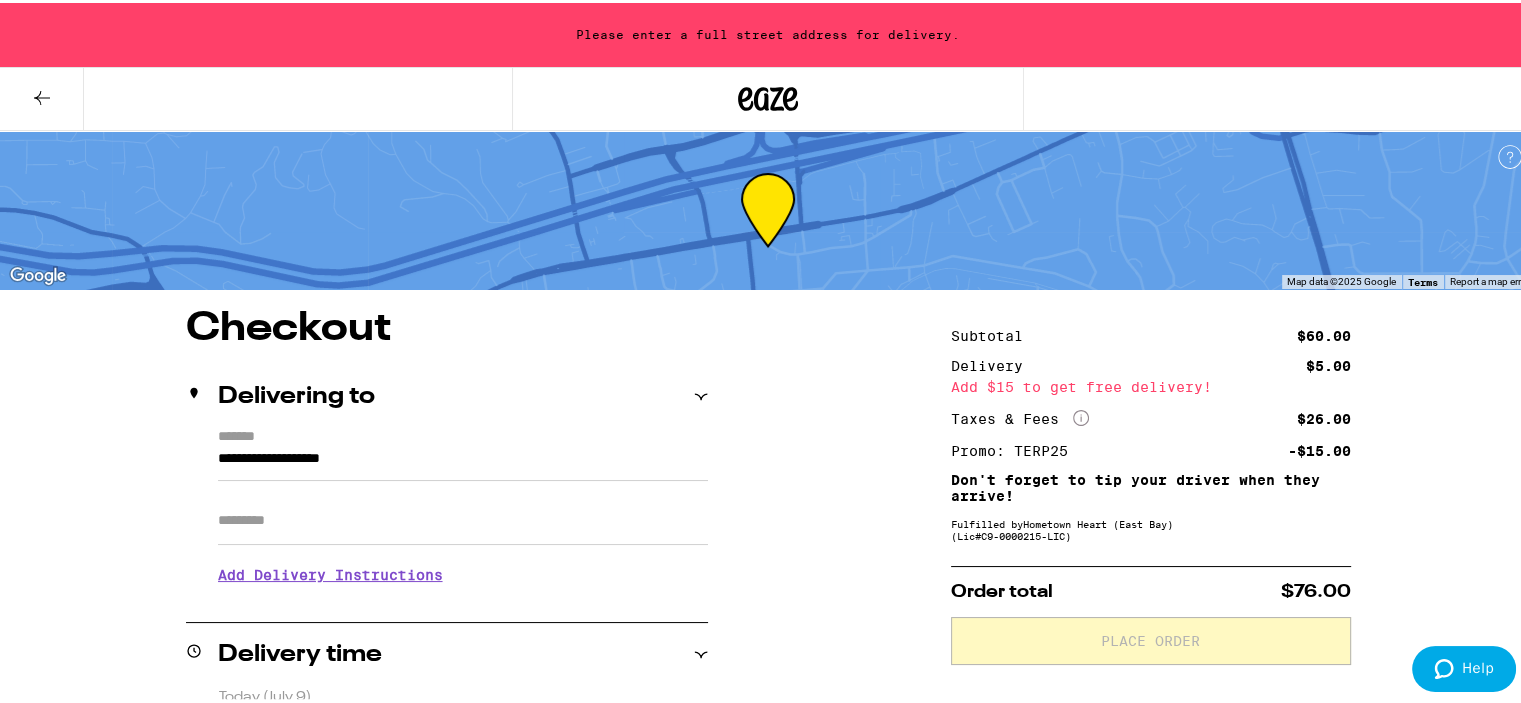 click on "More Info" at bounding box center (1081, 415) 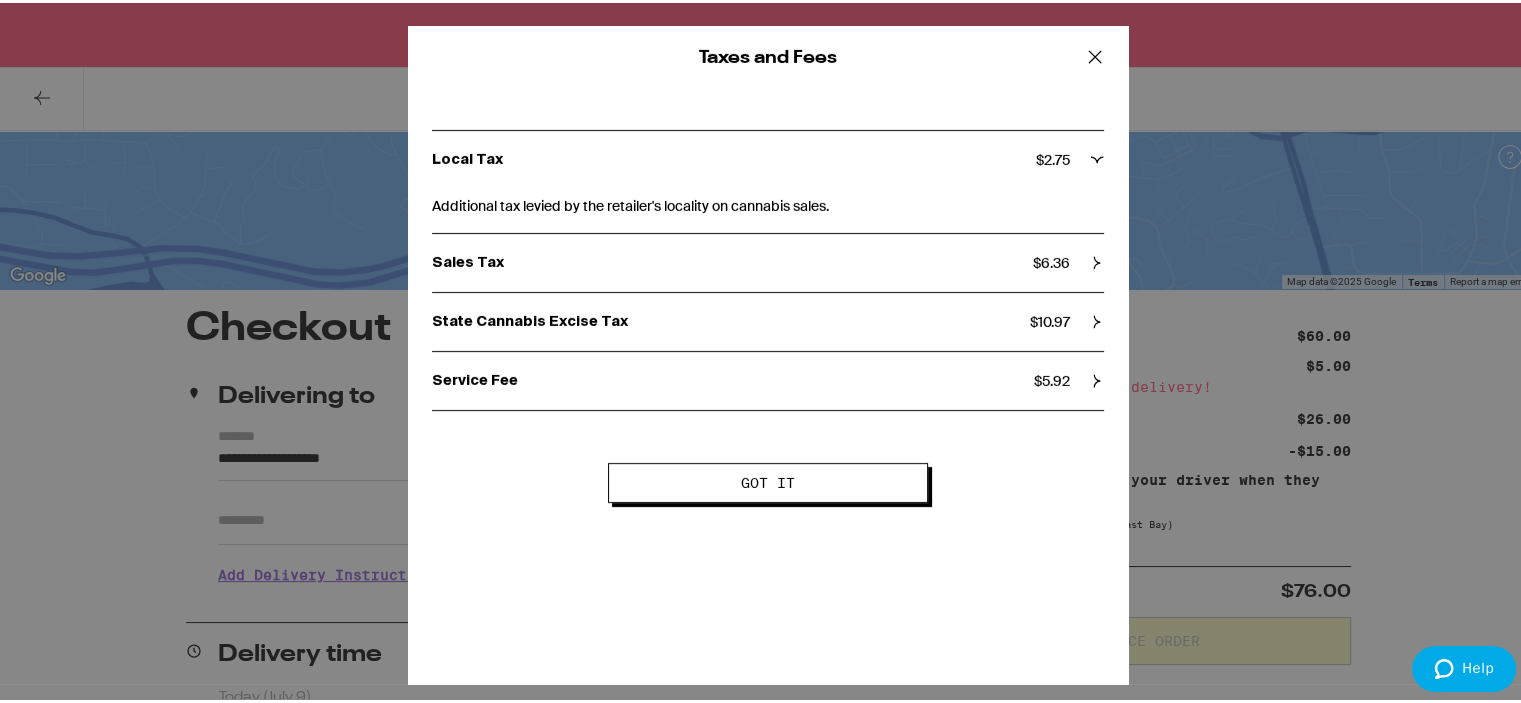 click at bounding box center (1095, 54) 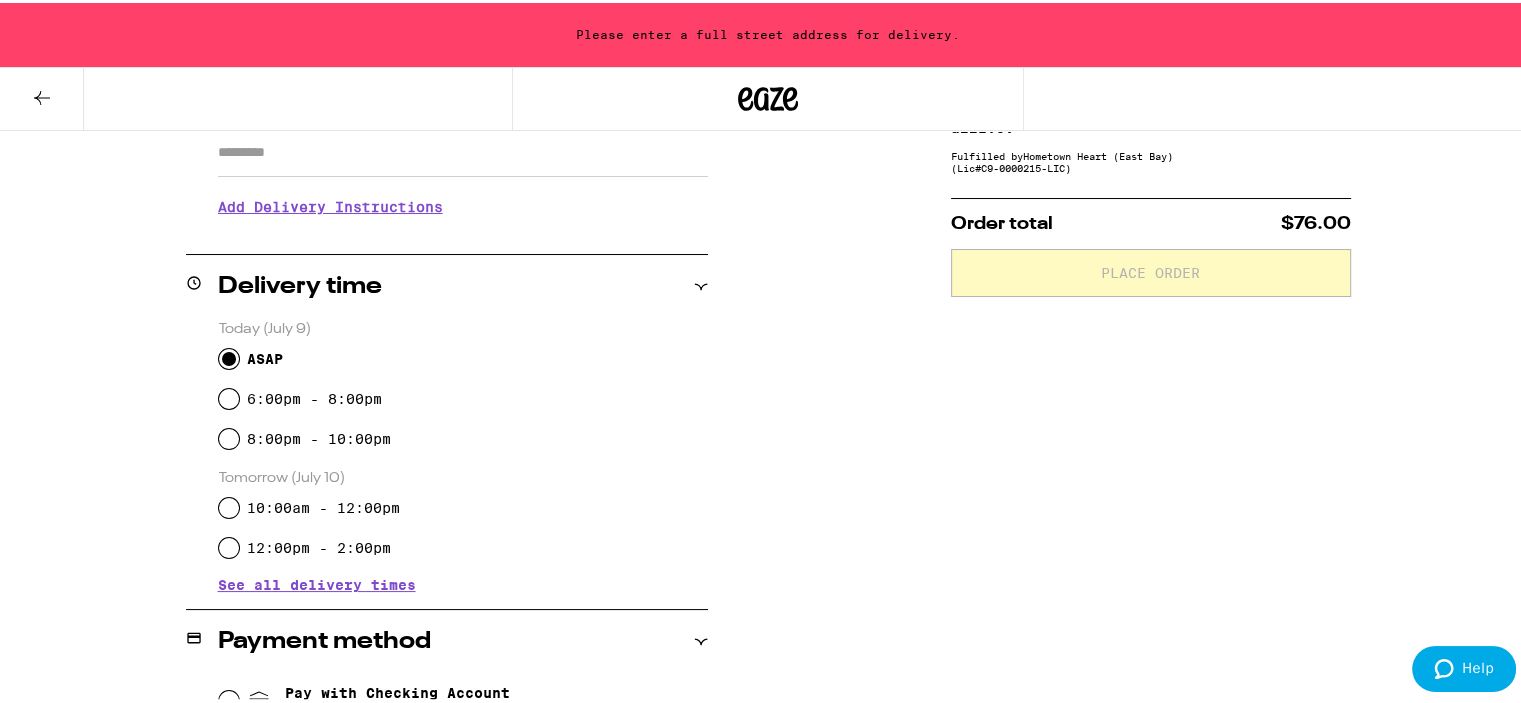scroll, scrollTop: 400, scrollLeft: 0, axis: vertical 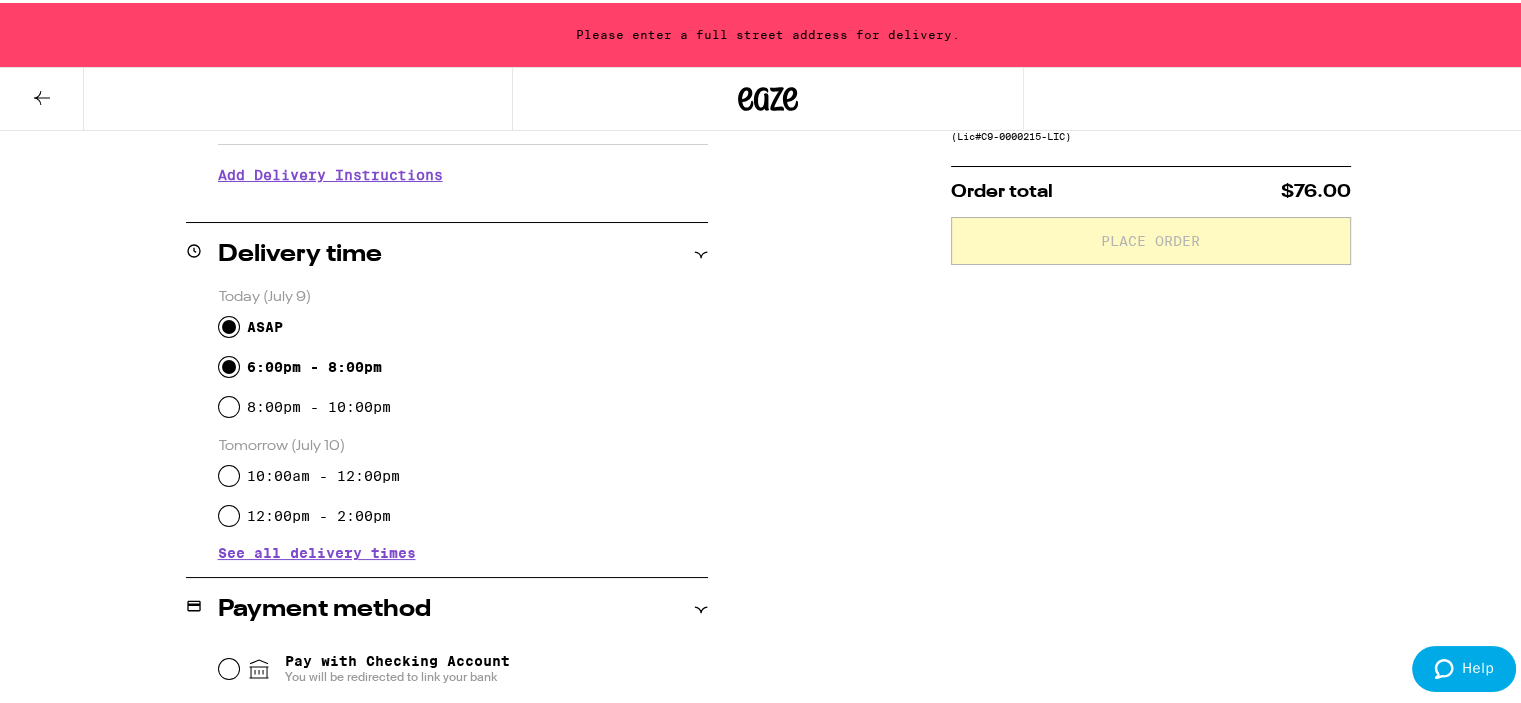 click on "6:00pm - 8:00pm" at bounding box center [229, 364] 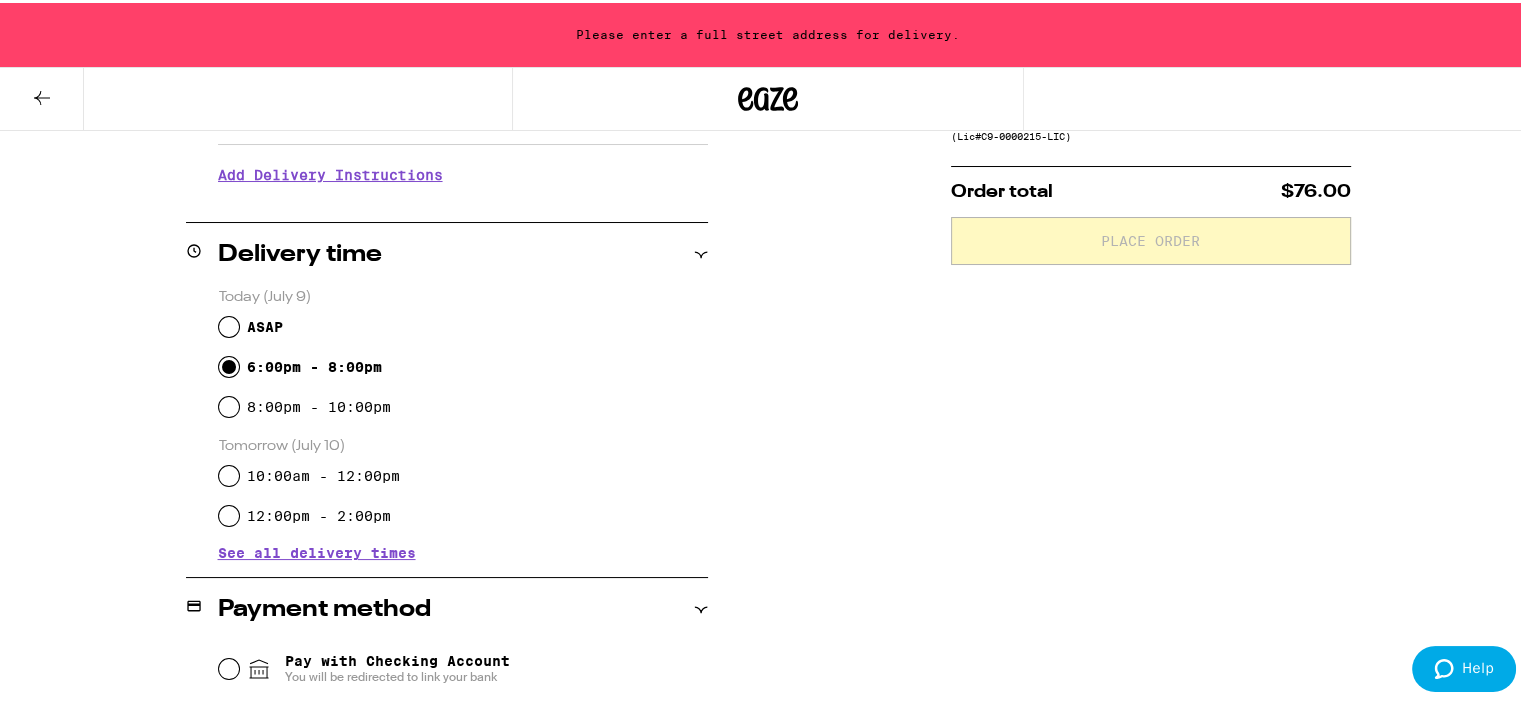 radio on "true" 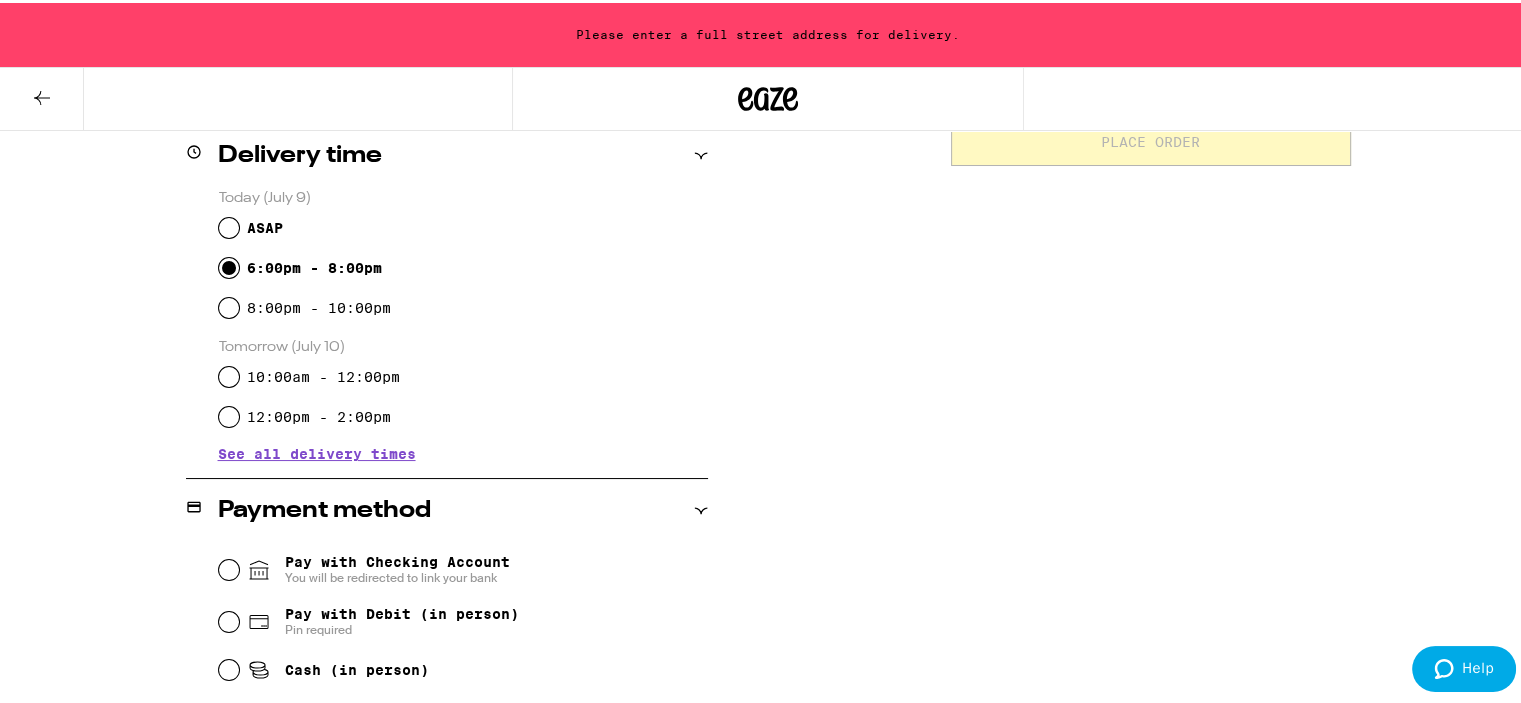 scroll, scrollTop: 500, scrollLeft: 0, axis: vertical 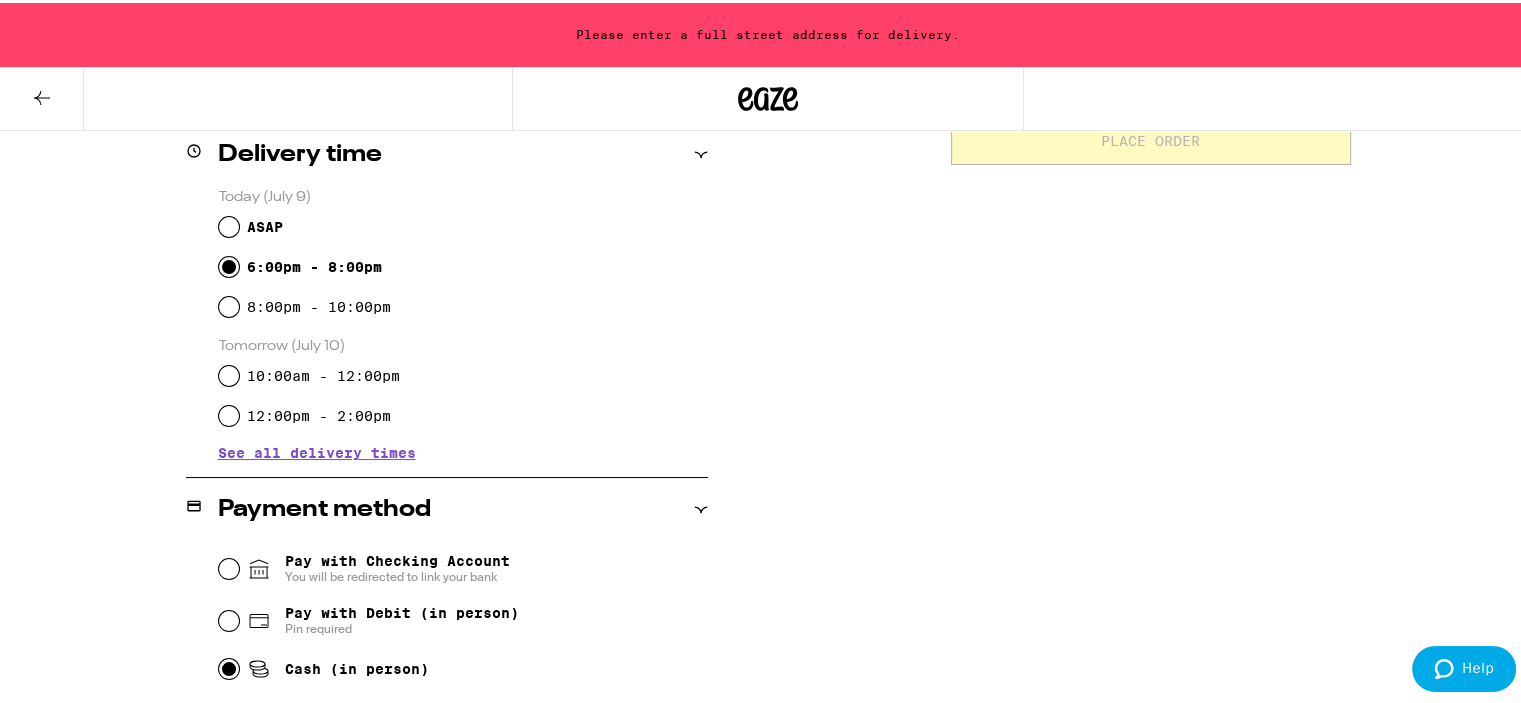 click on "Cash (in person)" at bounding box center (229, 666) 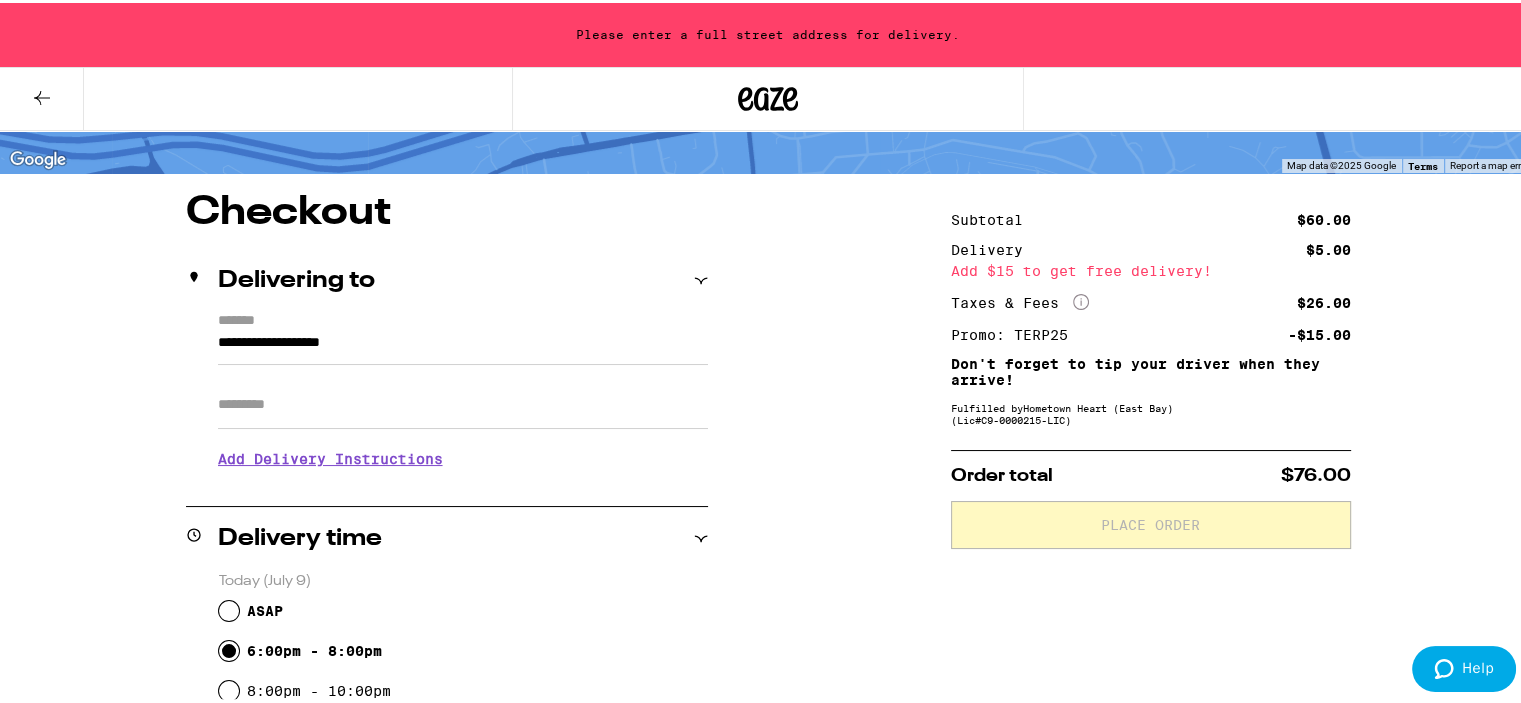 scroll, scrollTop: 42, scrollLeft: 0, axis: vertical 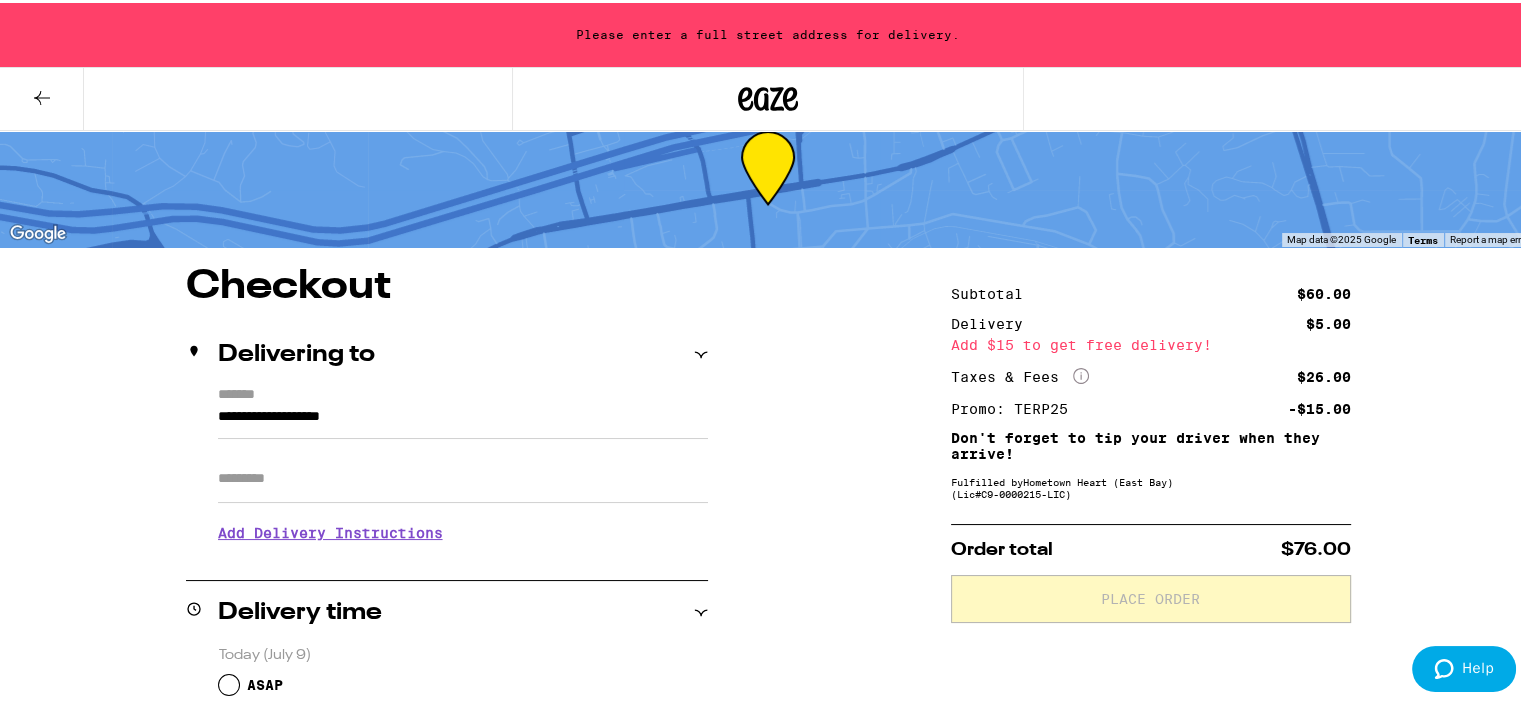 click on "**********" at bounding box center (447, 470) 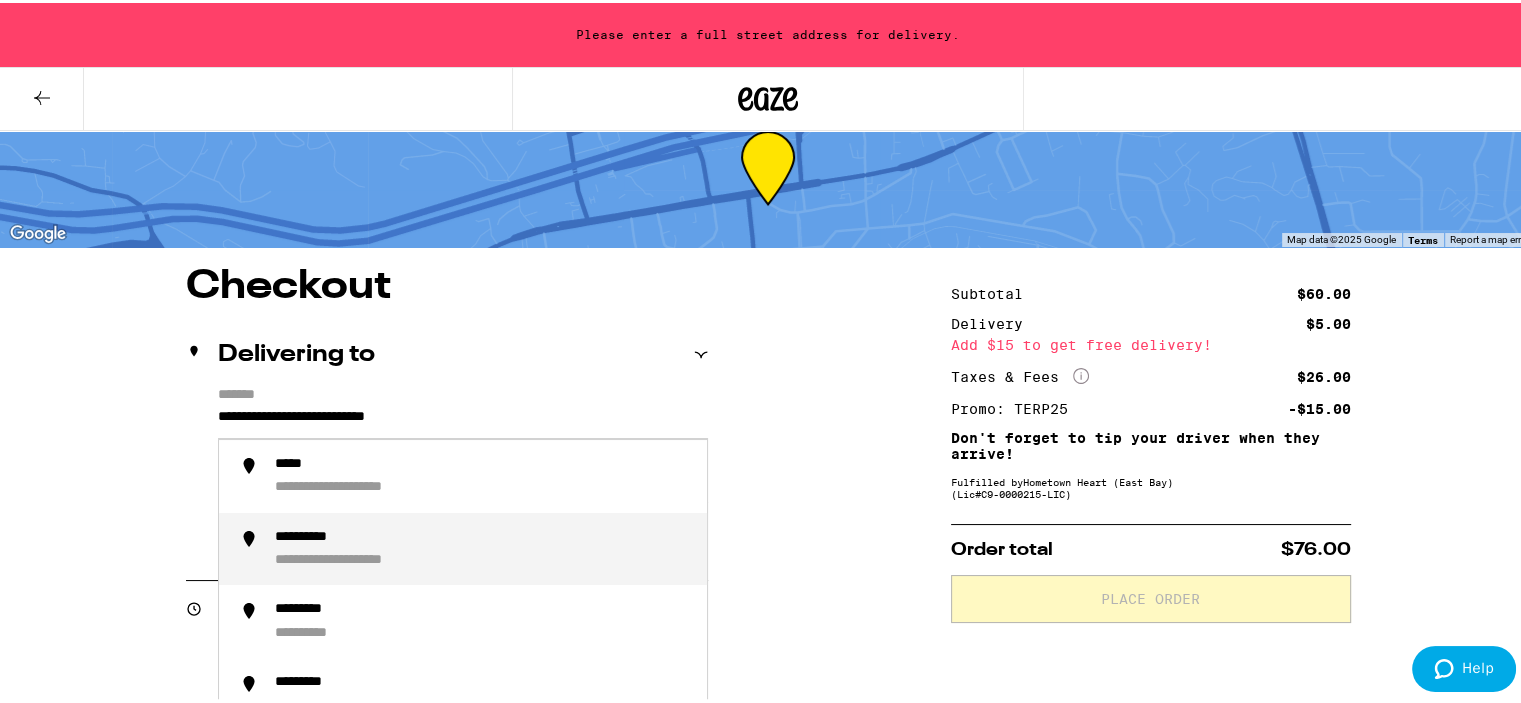 scroll, scrollTop: 142, scrollLeft: 0, axis: vertical 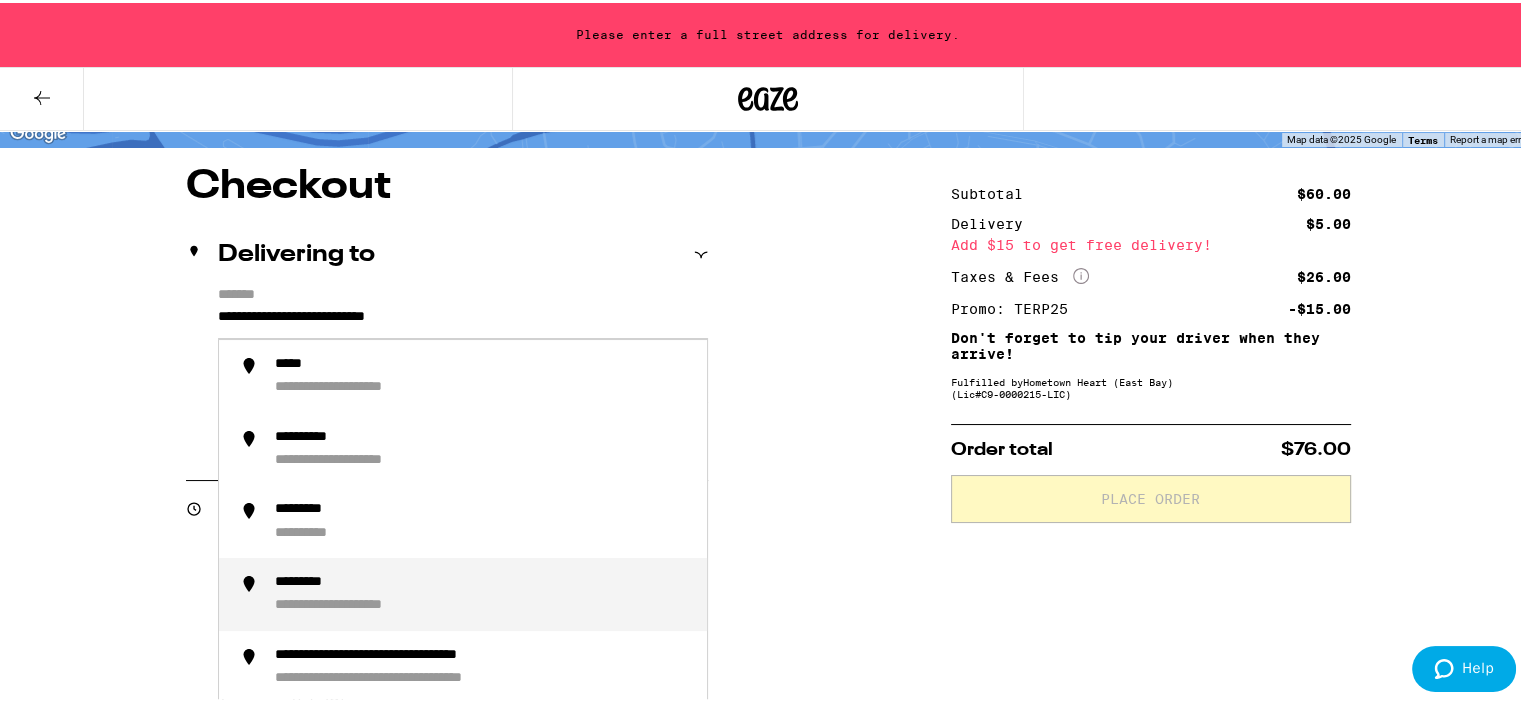 click on "**********" at bounding box center [370, 603] 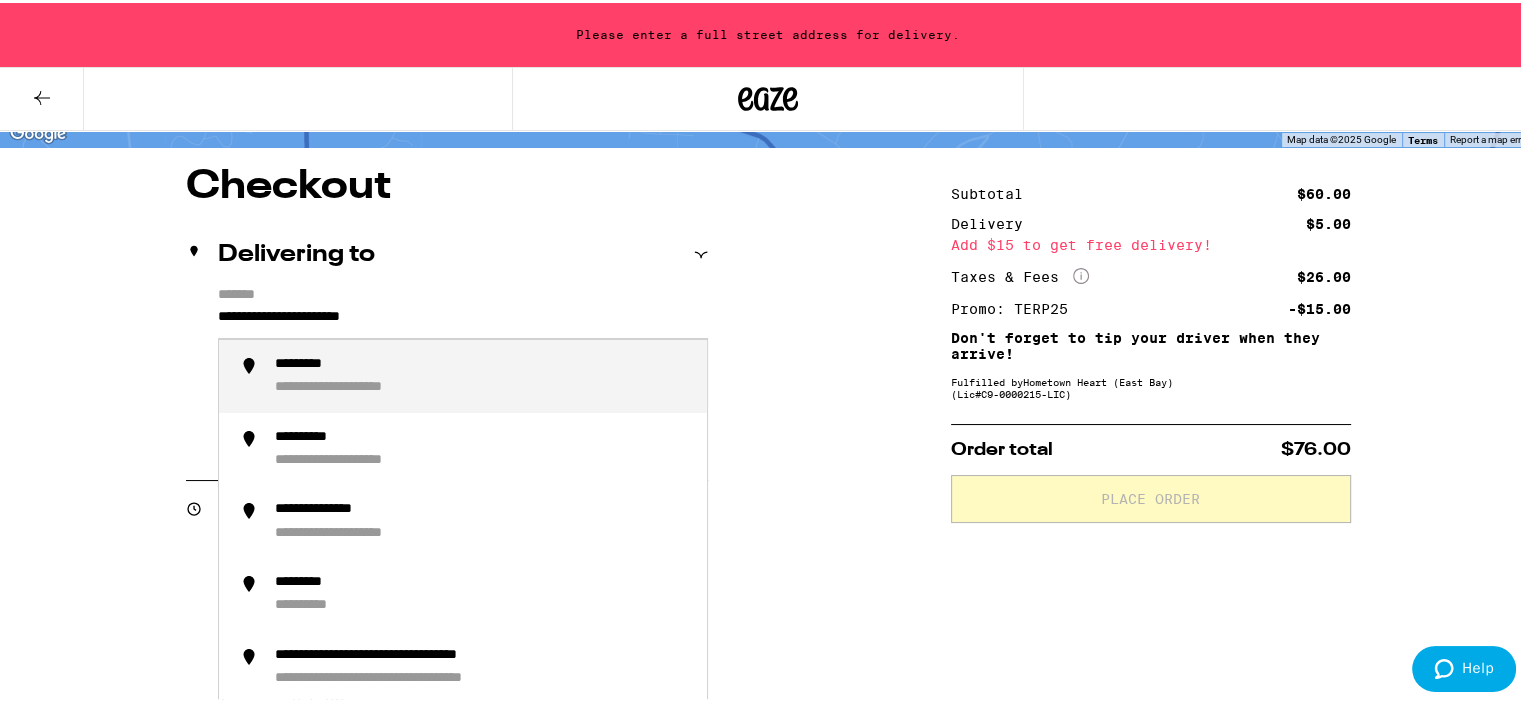 click on "**********" at bounding box center (463, 319) 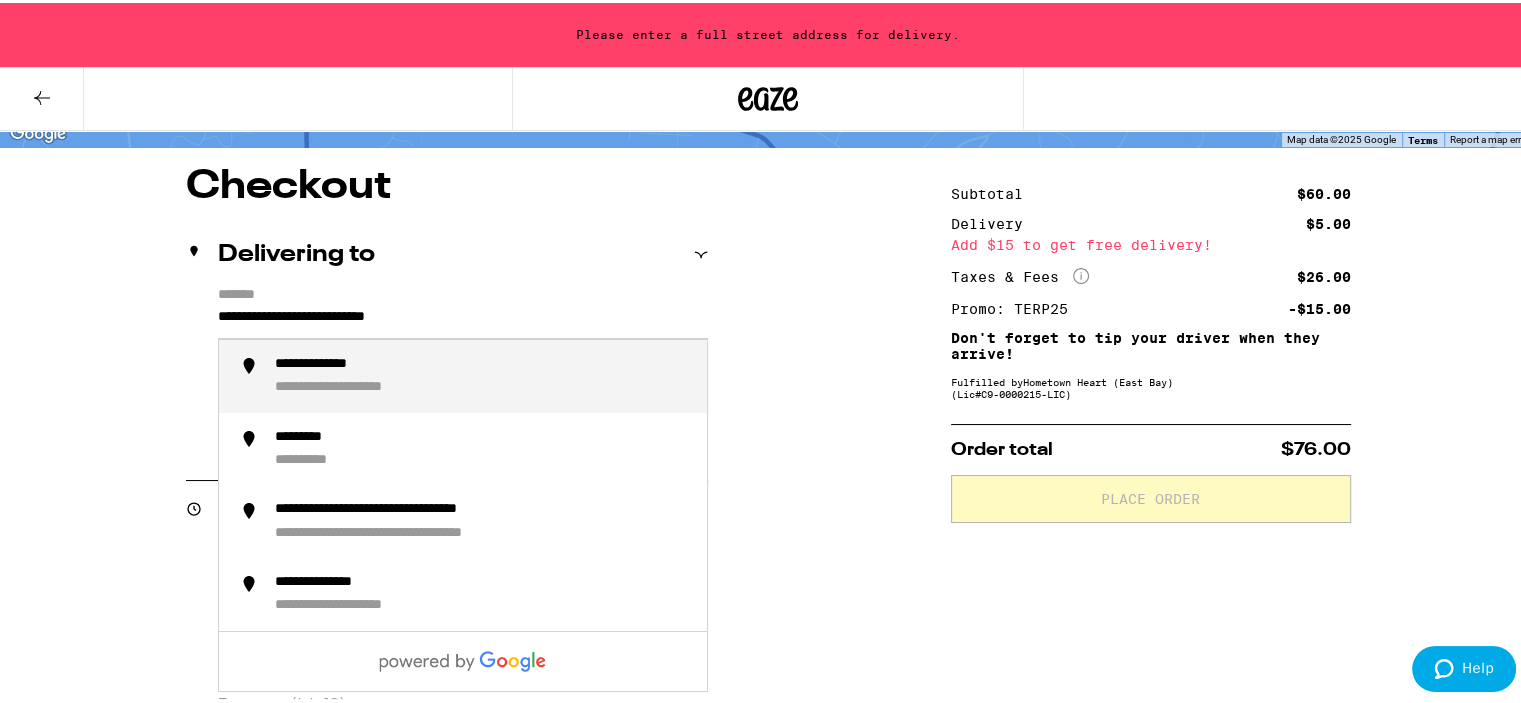 type on "**********" 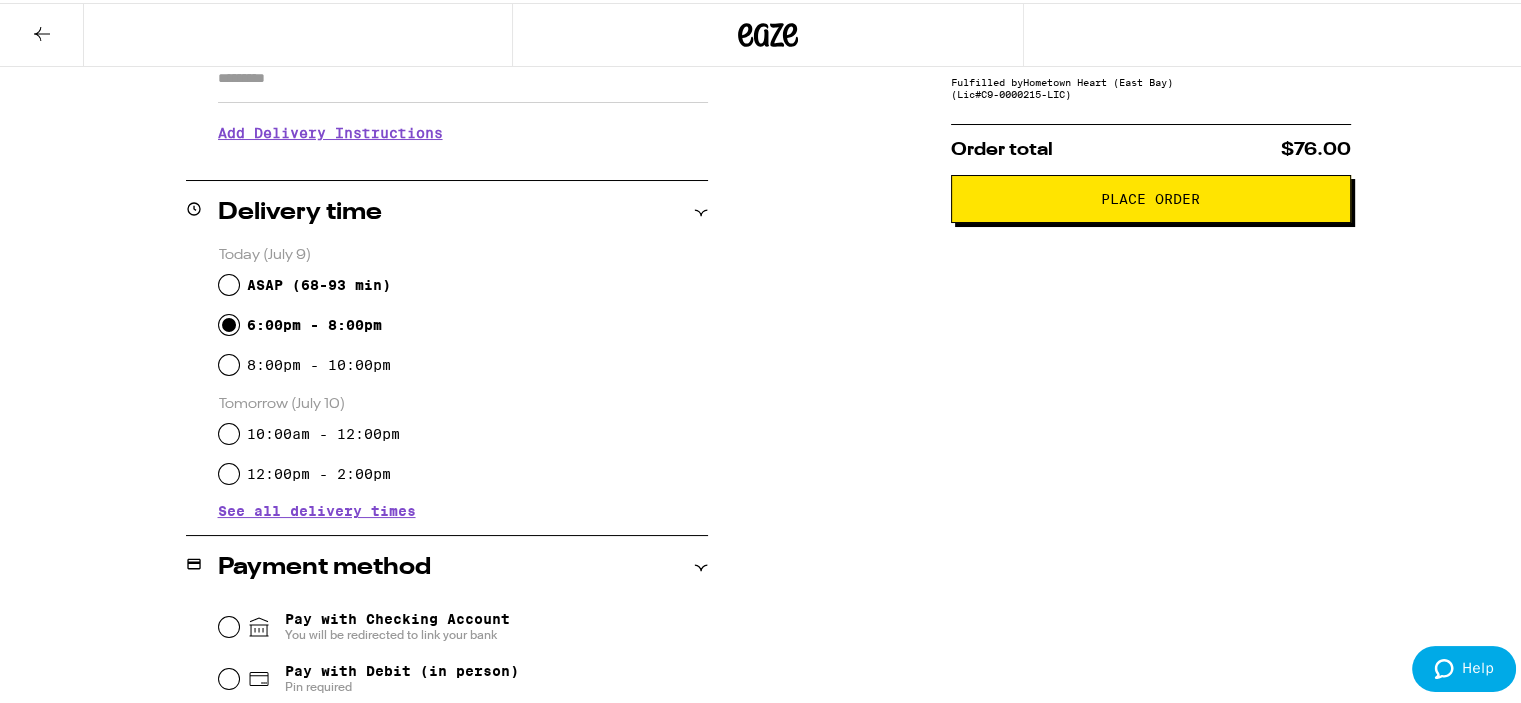 scroll, scrollTop: 478, scrollLeft: 0, axis: vertical 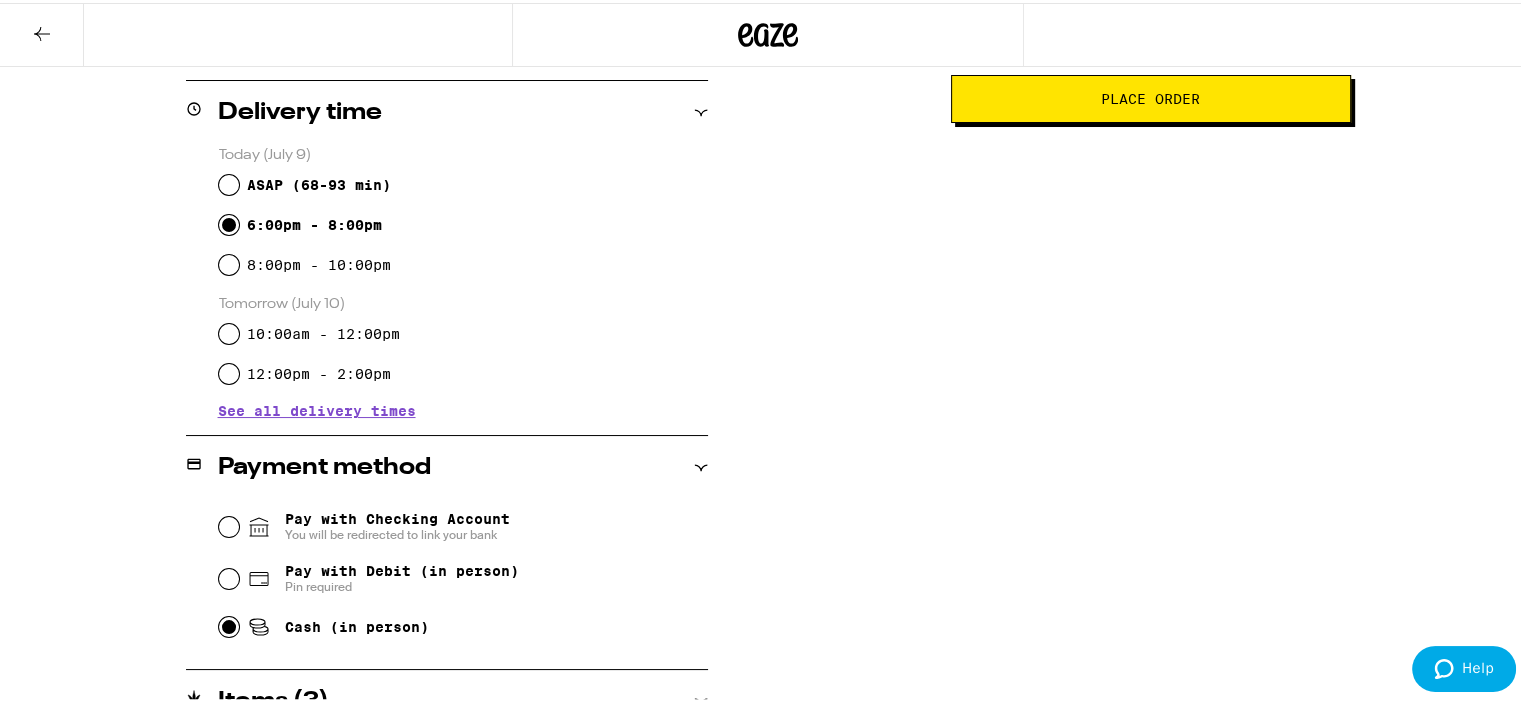 click on "Place Order" at bounding box center (1151, 96) 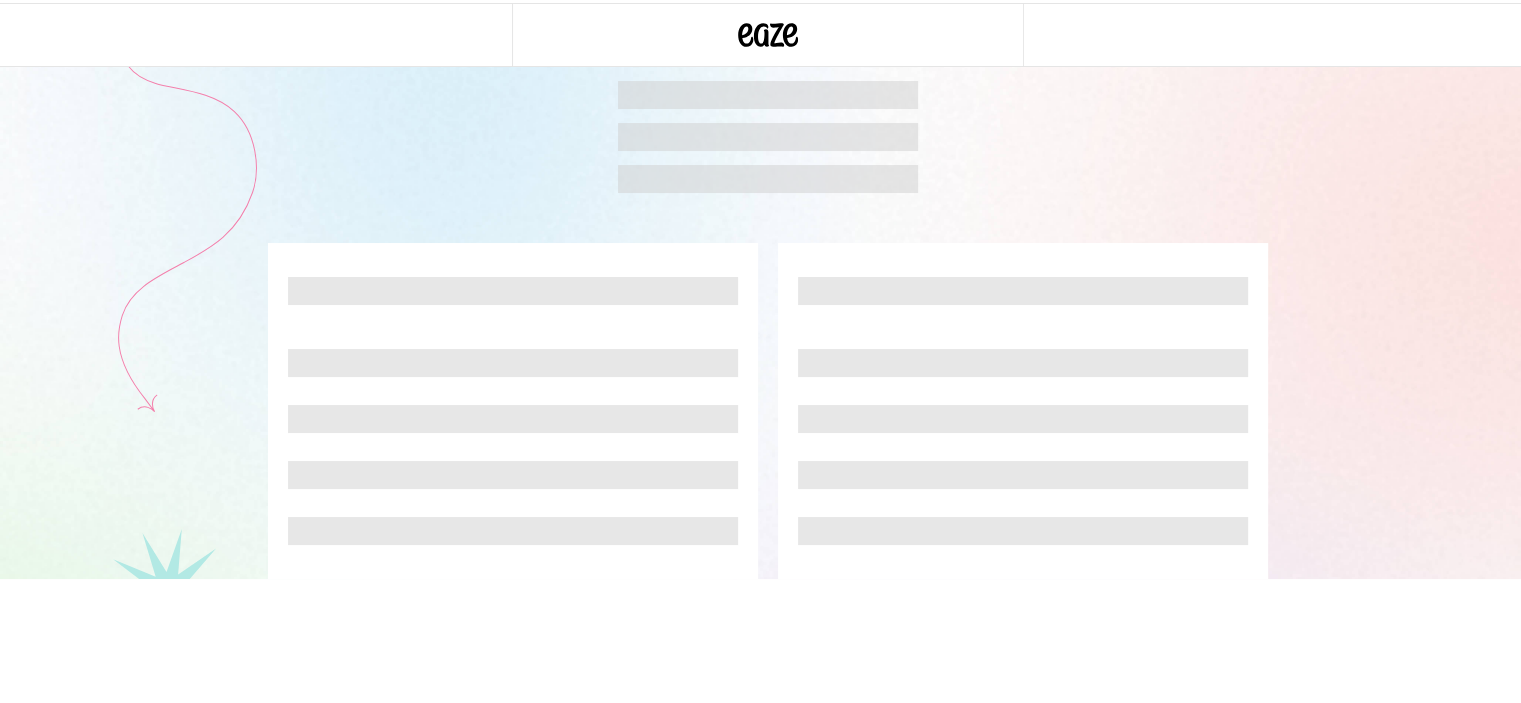 scroll, scrollTop: 0, scrollLeft: 0, axis: both 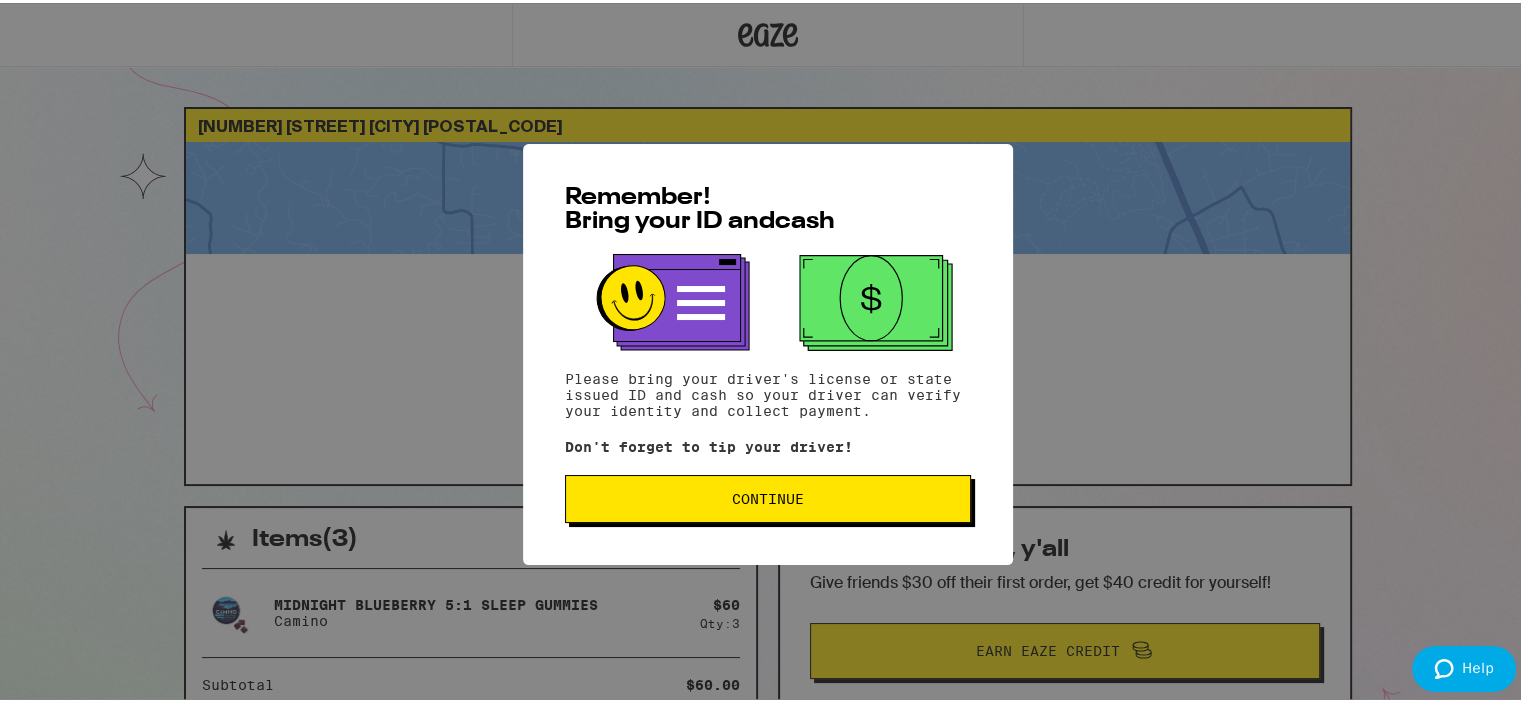 click on "Continue" at bounding box center [768, 496] 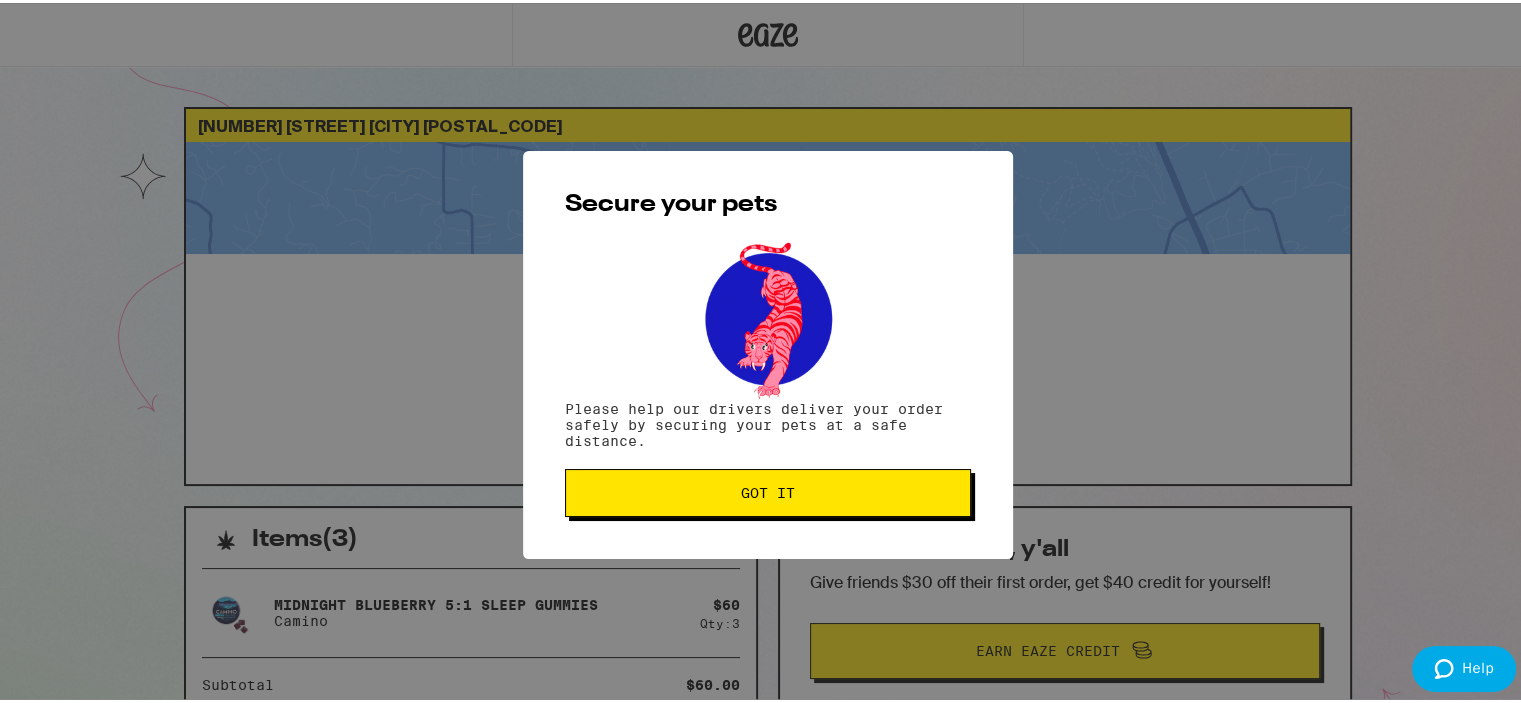 click on "Got it" at bounding box center (768, 490) 